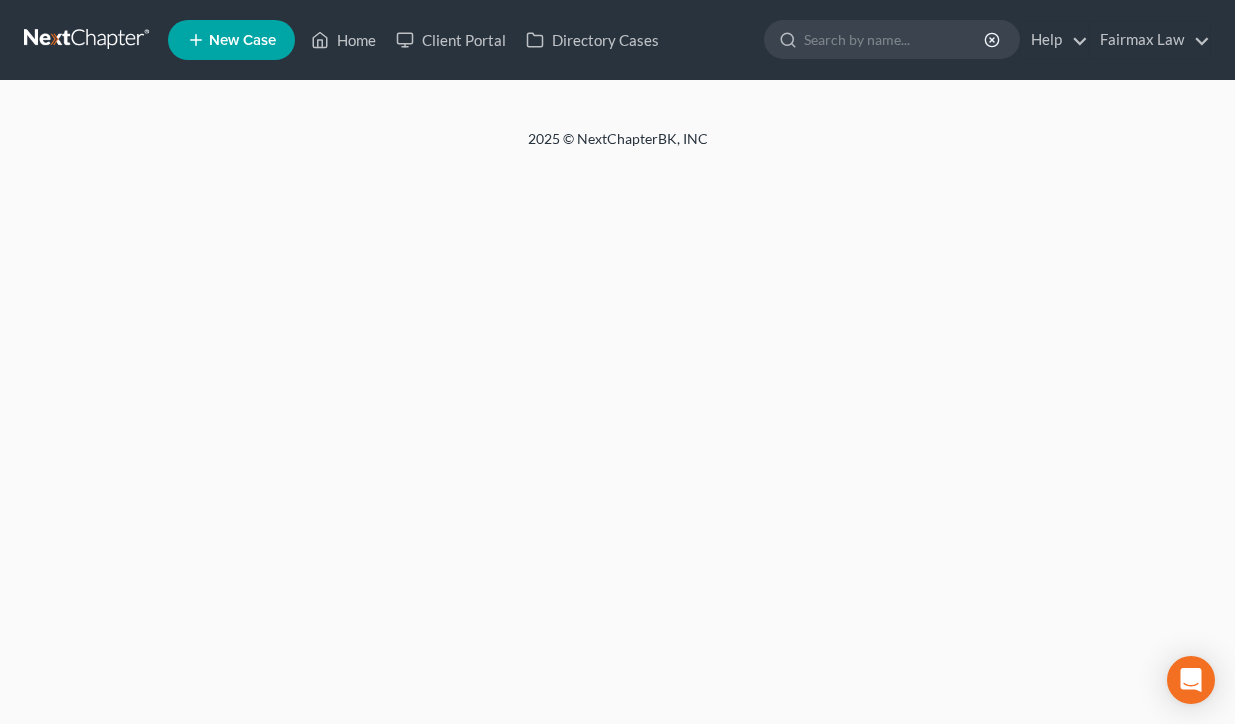 scroll, scrollTop: 0, scrollLeft: 0, axis: both 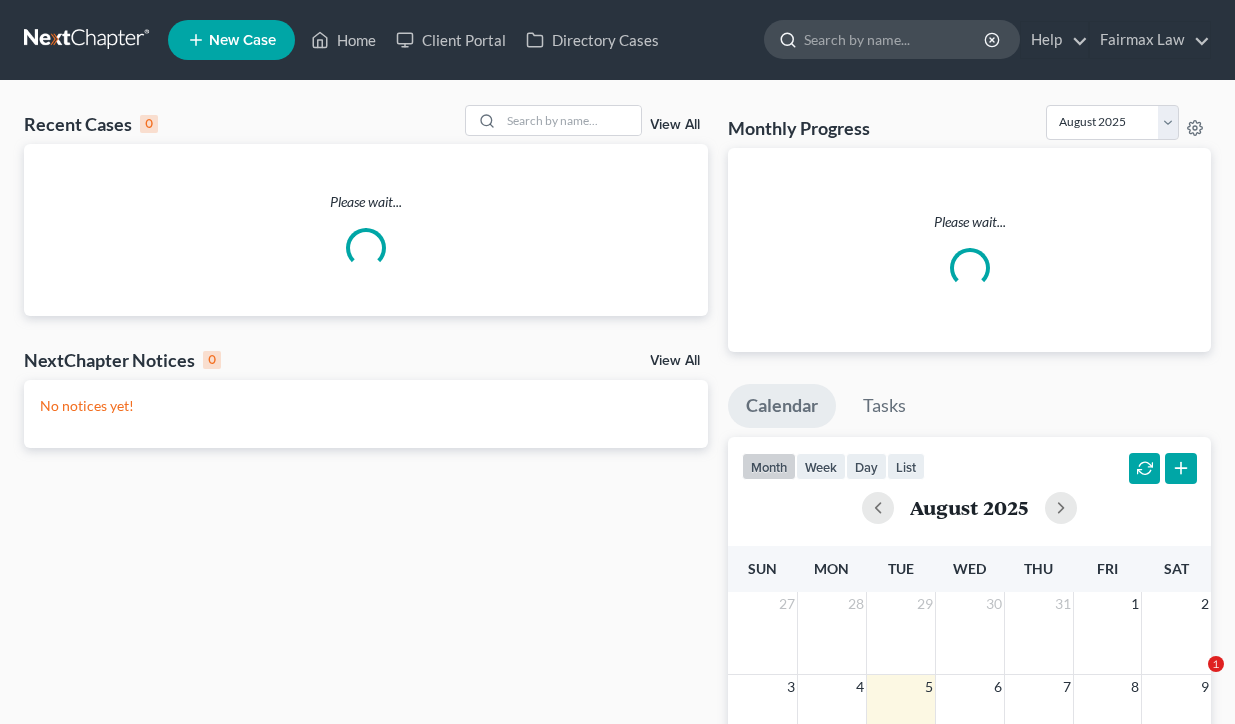 click at bounding box center (895, 39) 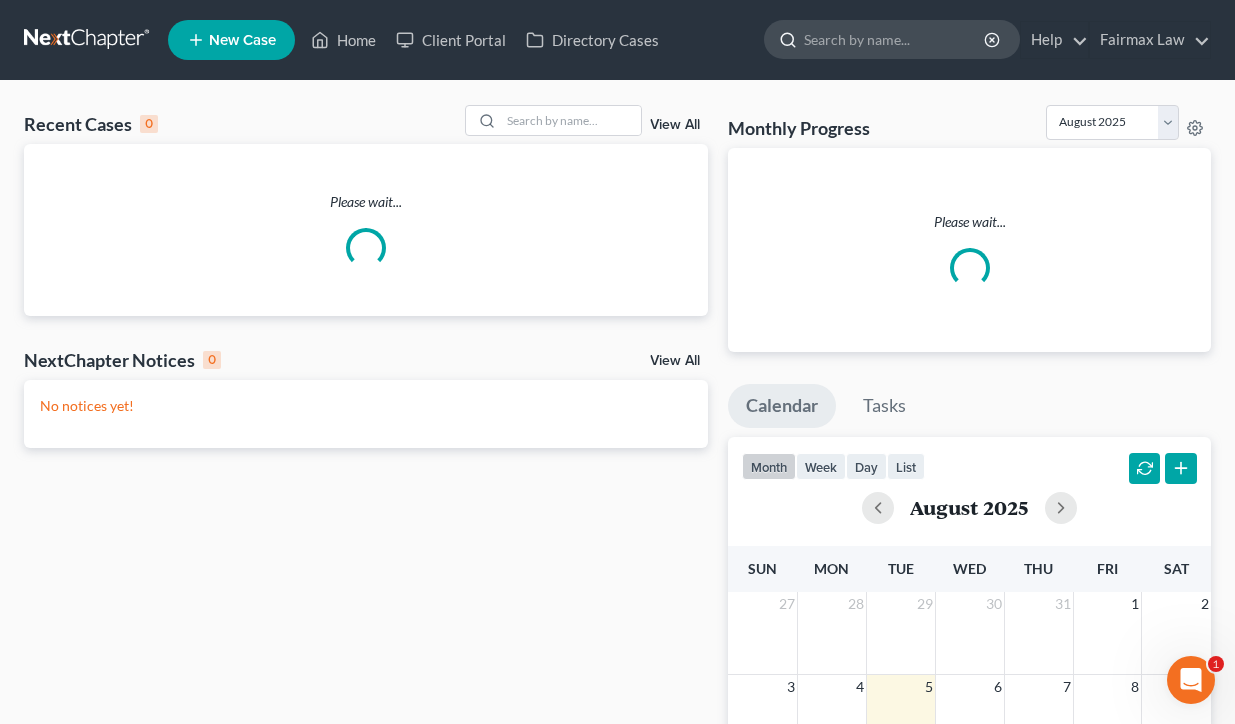 scroll, scrollTop: 0, scrollLeft: 0, axis: both 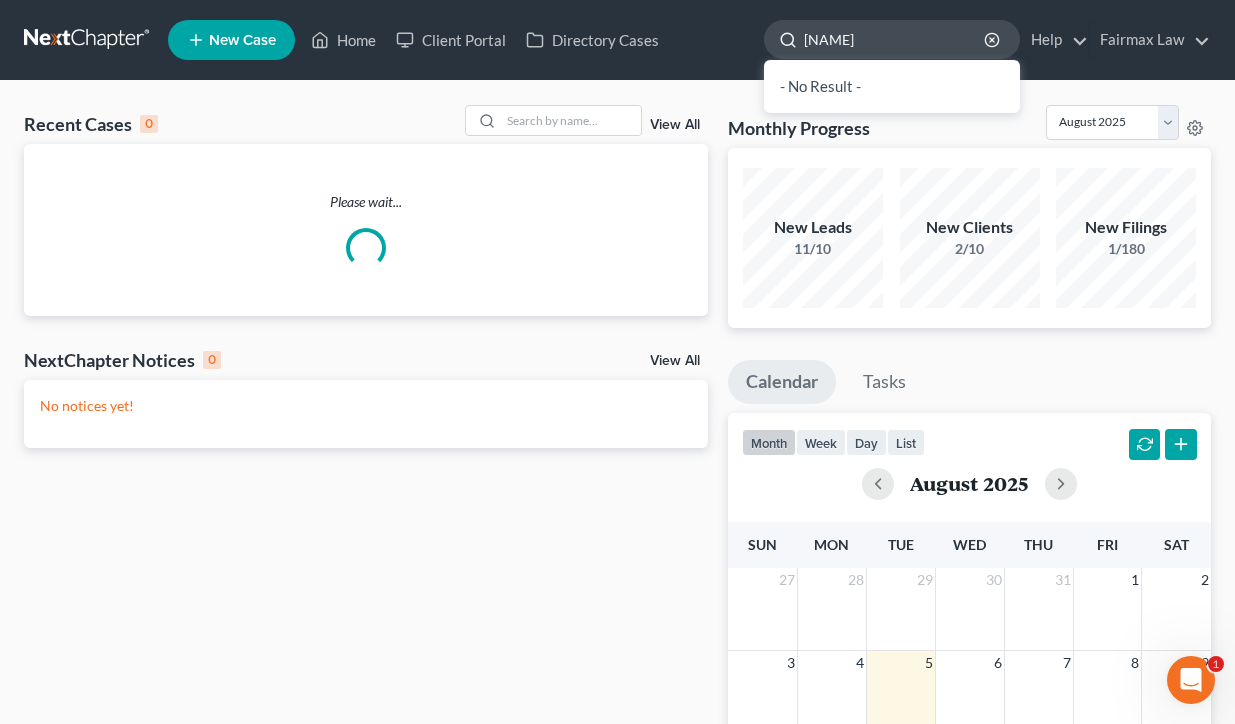 type on "[FIRST] [LAST]" 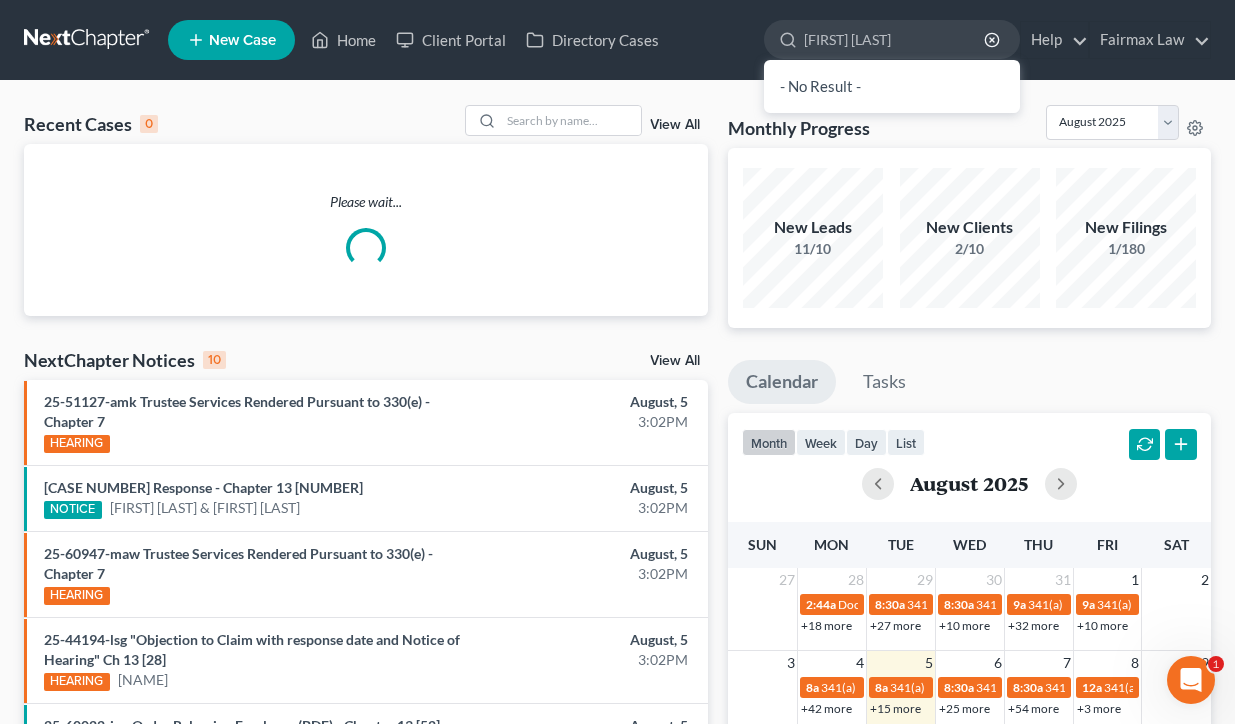 drag, startPoint x: 890, startPoint y: 50, endPoint x: 727, endPoint y: 47, distance: 163.0276 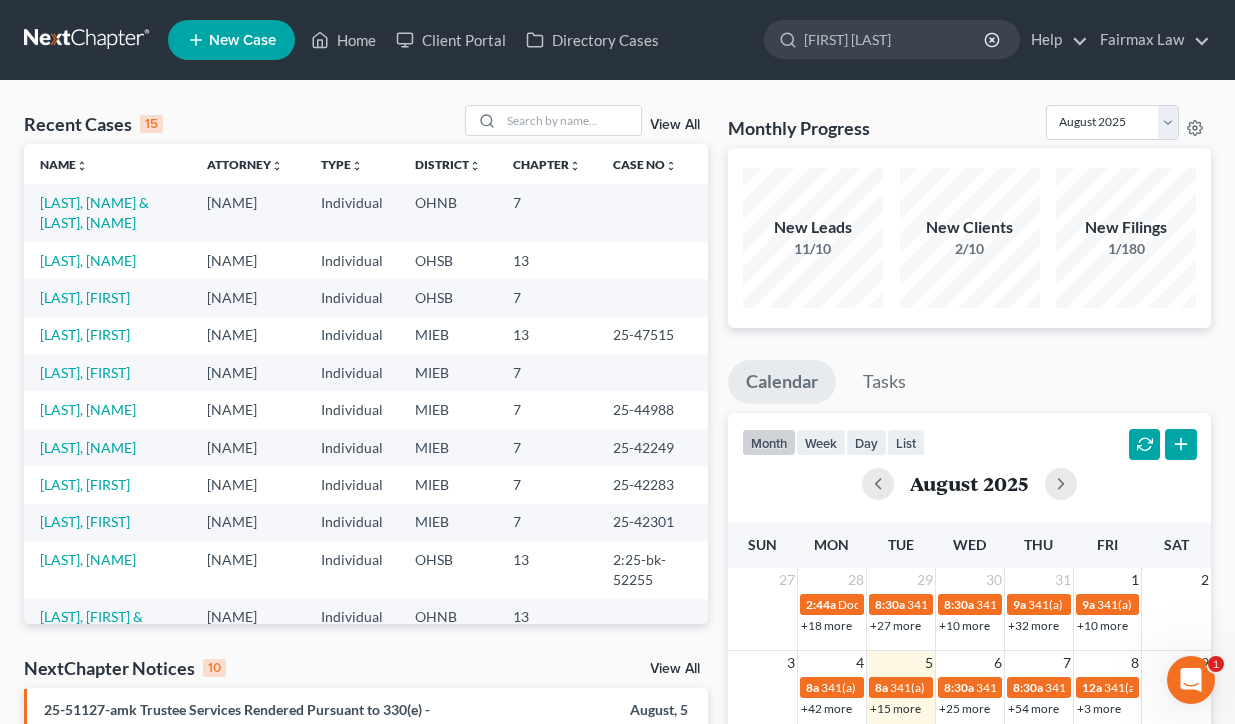 type 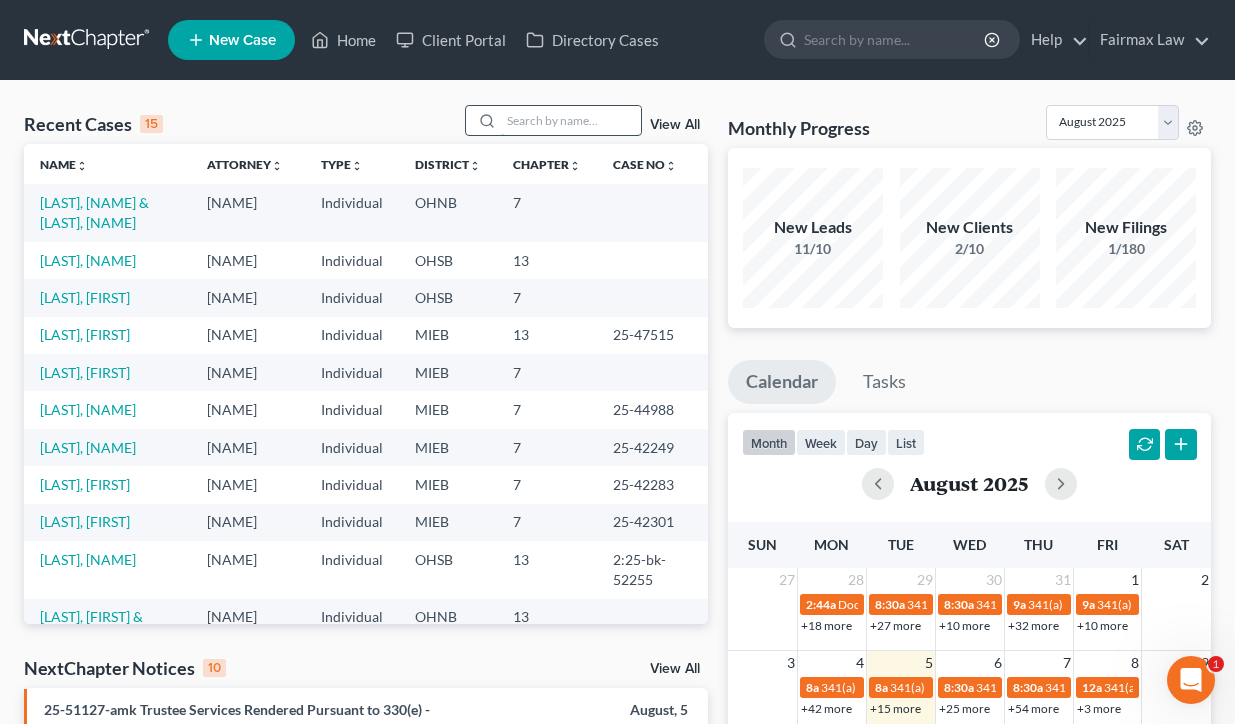 click at bounding box center [571, 120] 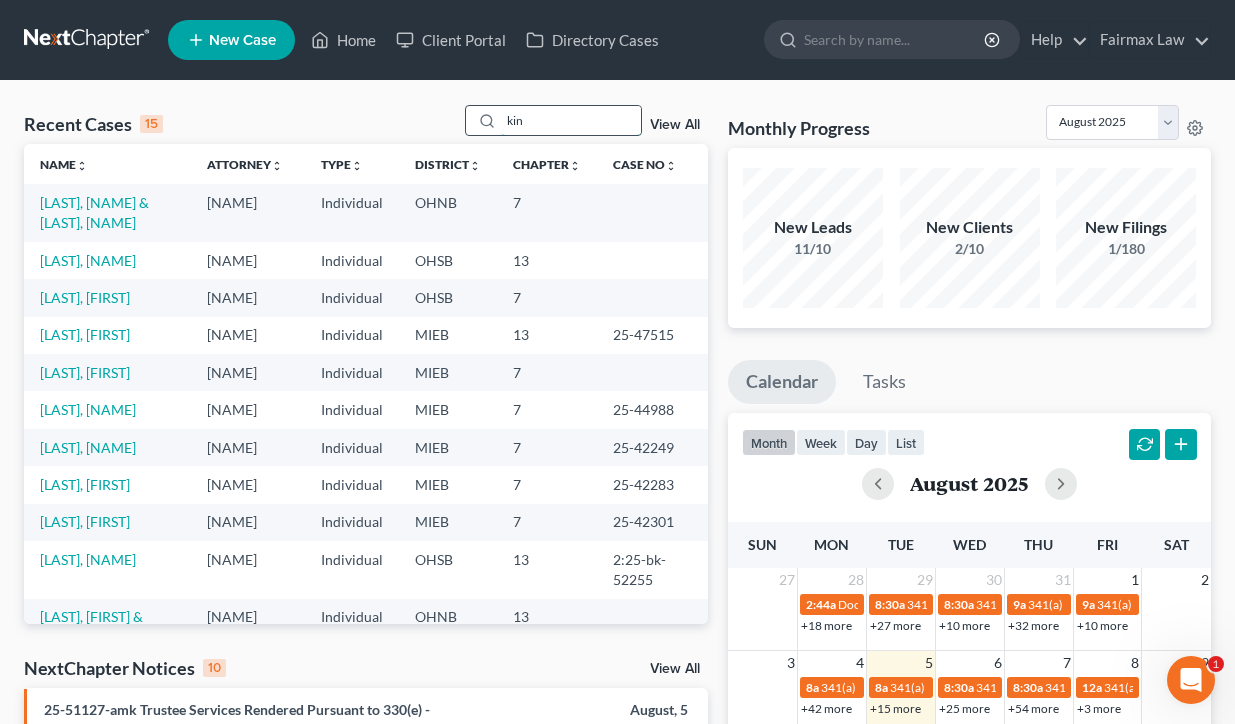 type on "king" 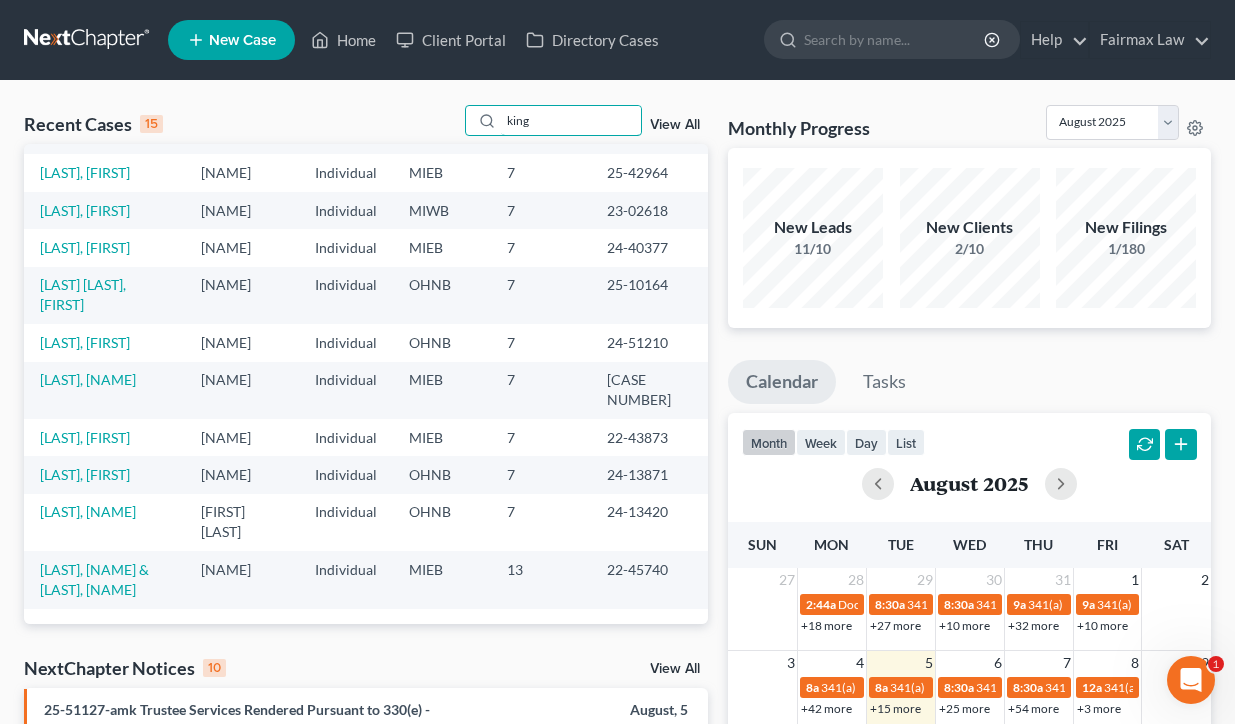 scroll, scrollTop: 377, scrollLeft: 0, axis: vertical 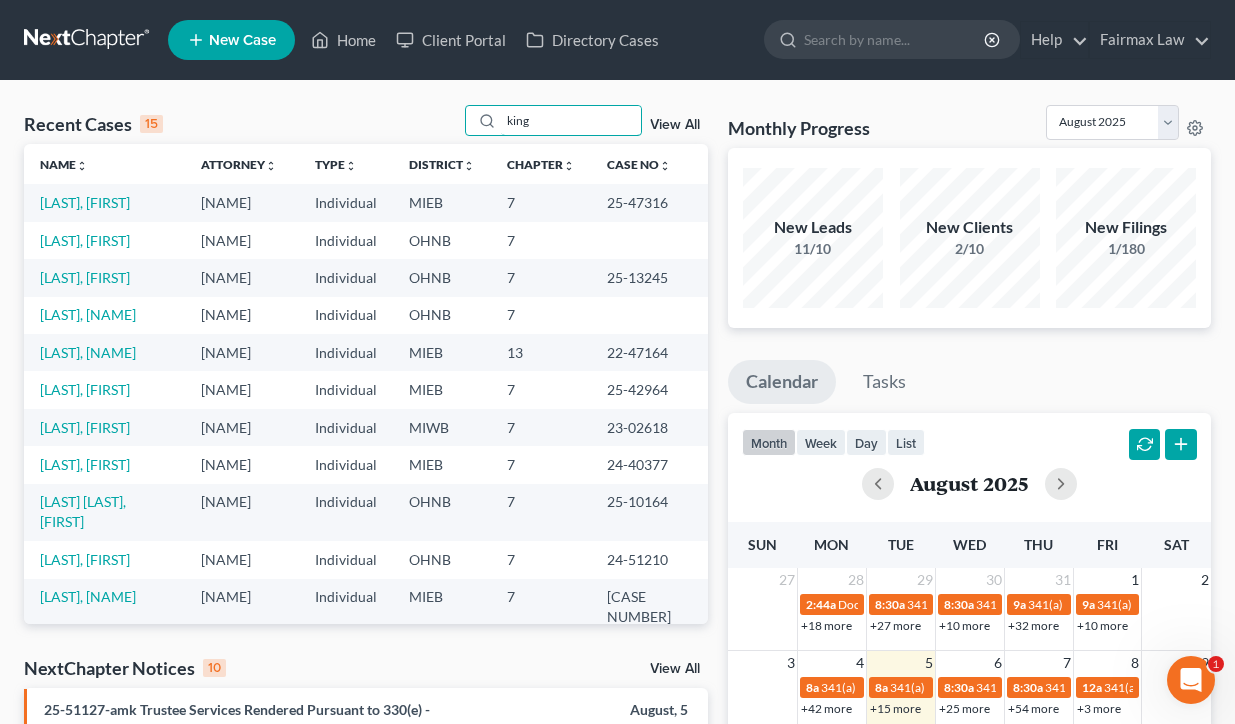 drag, startPoint x: 580, startPoint y: 124, endPoint x: 417, endPoint y: 112, distance: 163.44112 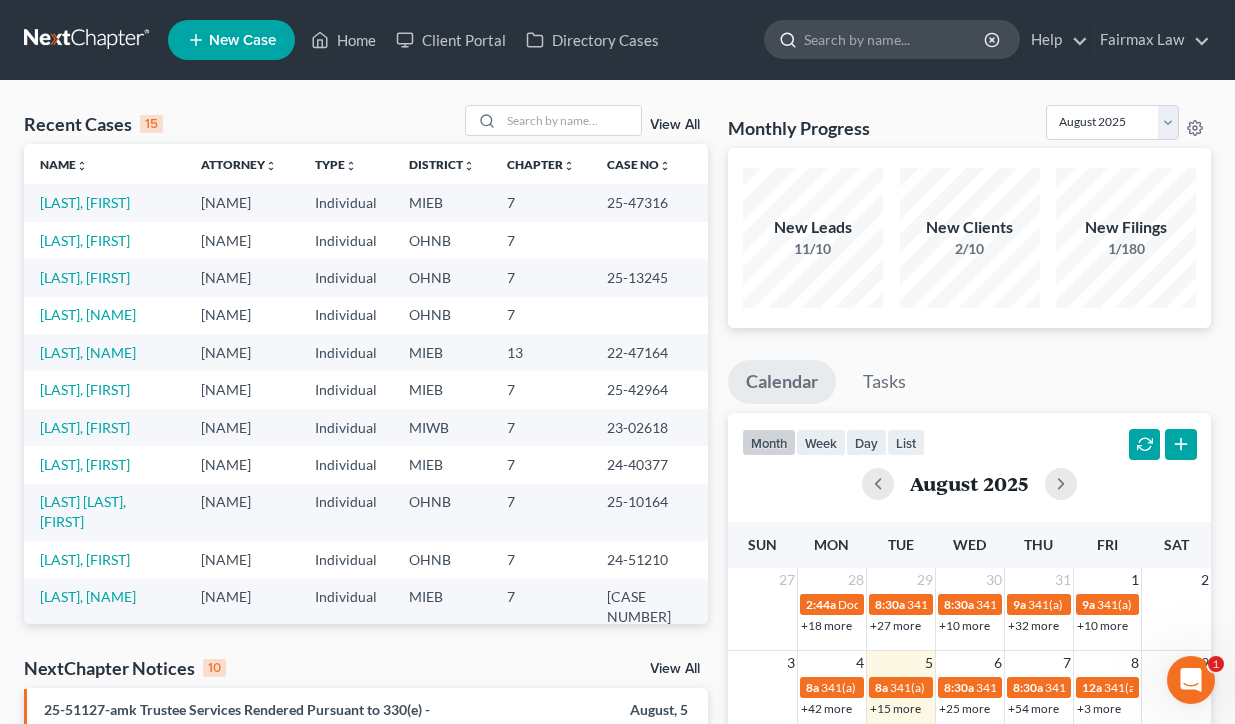 click at bounding box center (895, 39) 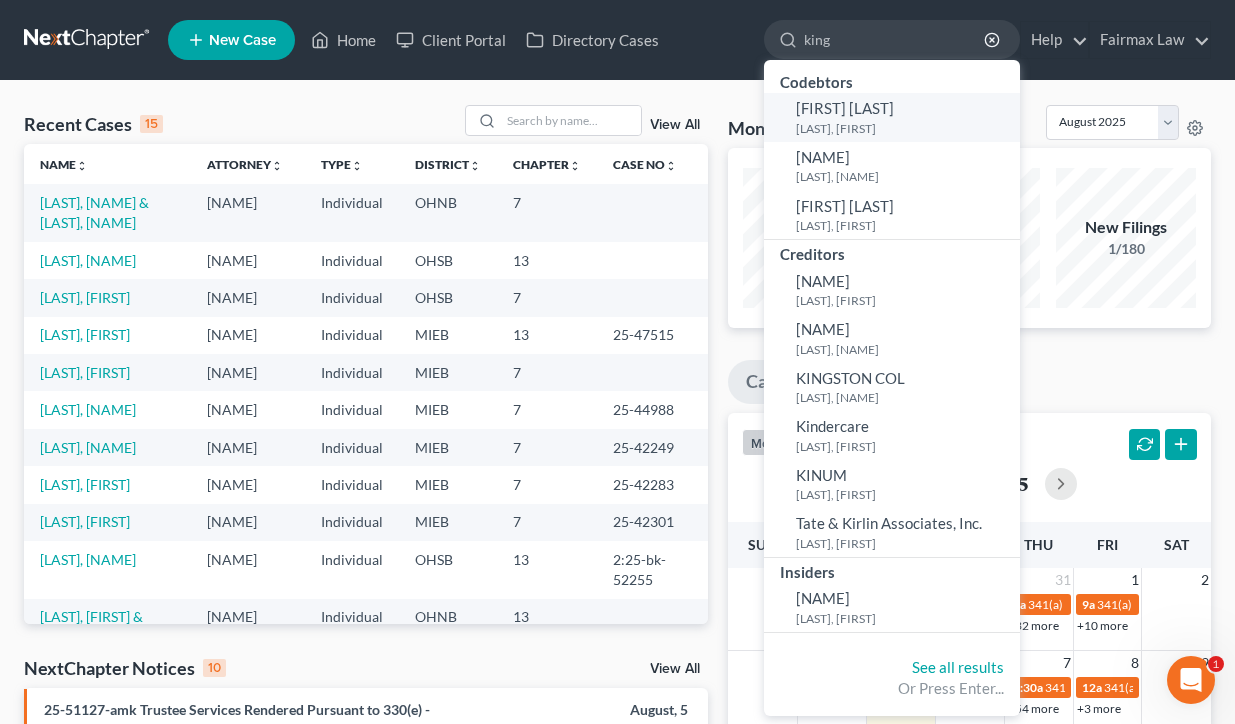 scroll, scrollTop: 0, scrollLeft: 0, axis: both 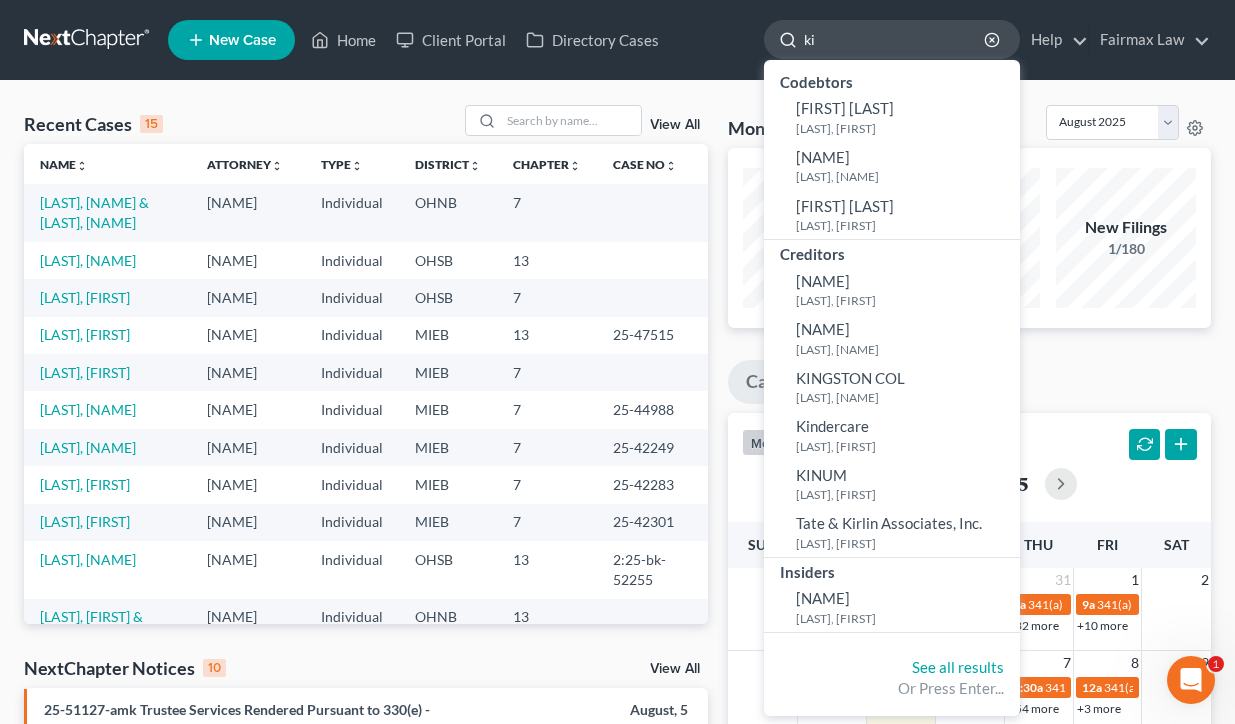 type on "k" 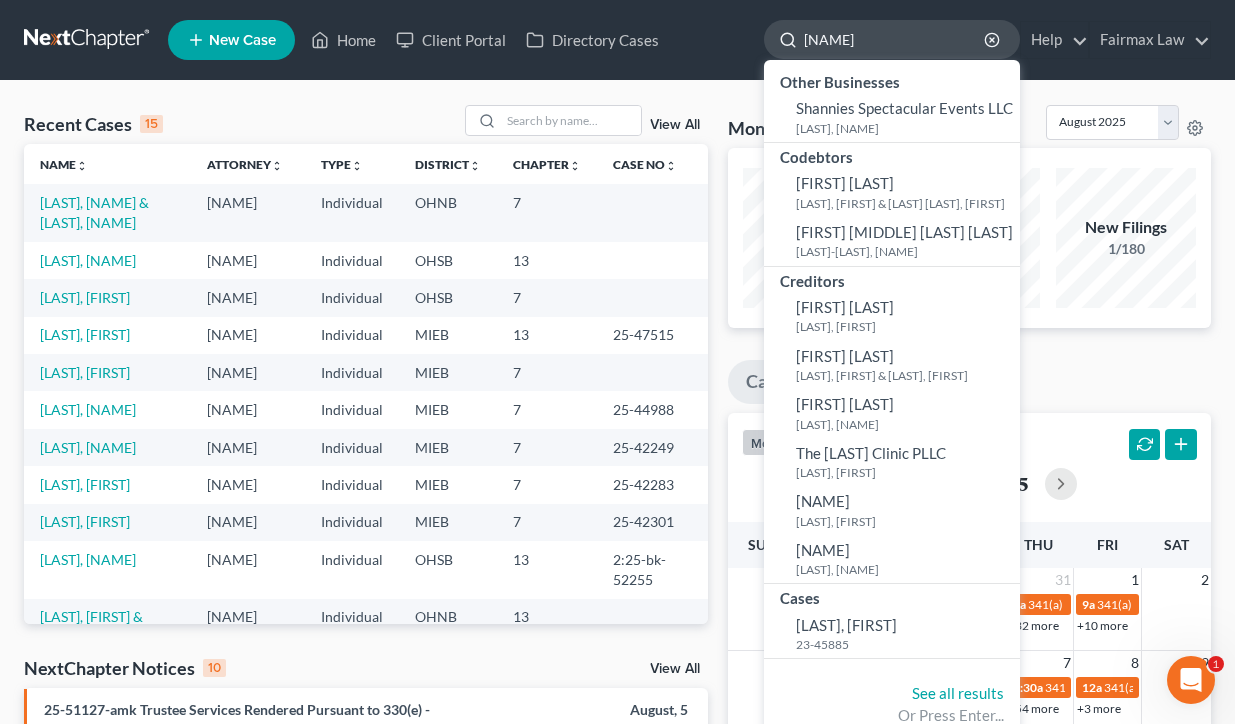 type on "[FIRST] [LAST]" 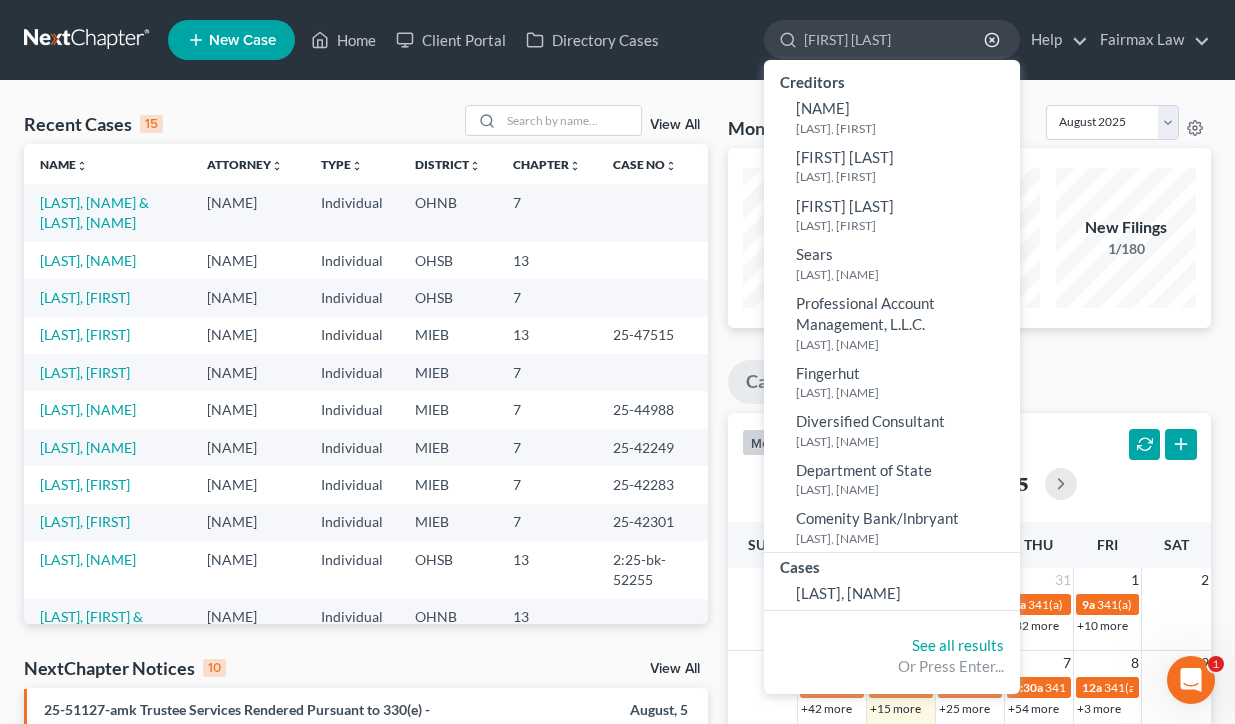 scroll, scrollTop: 0, scrollLeft: 0, axis: both 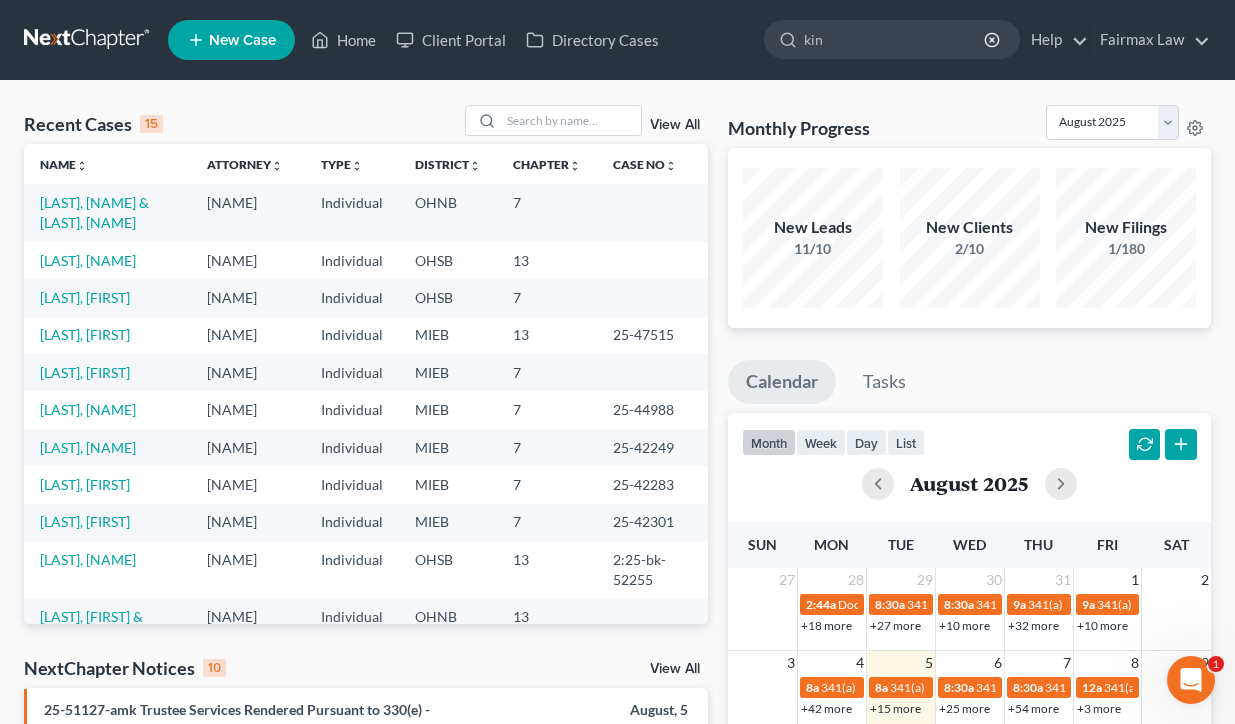 type on "king" 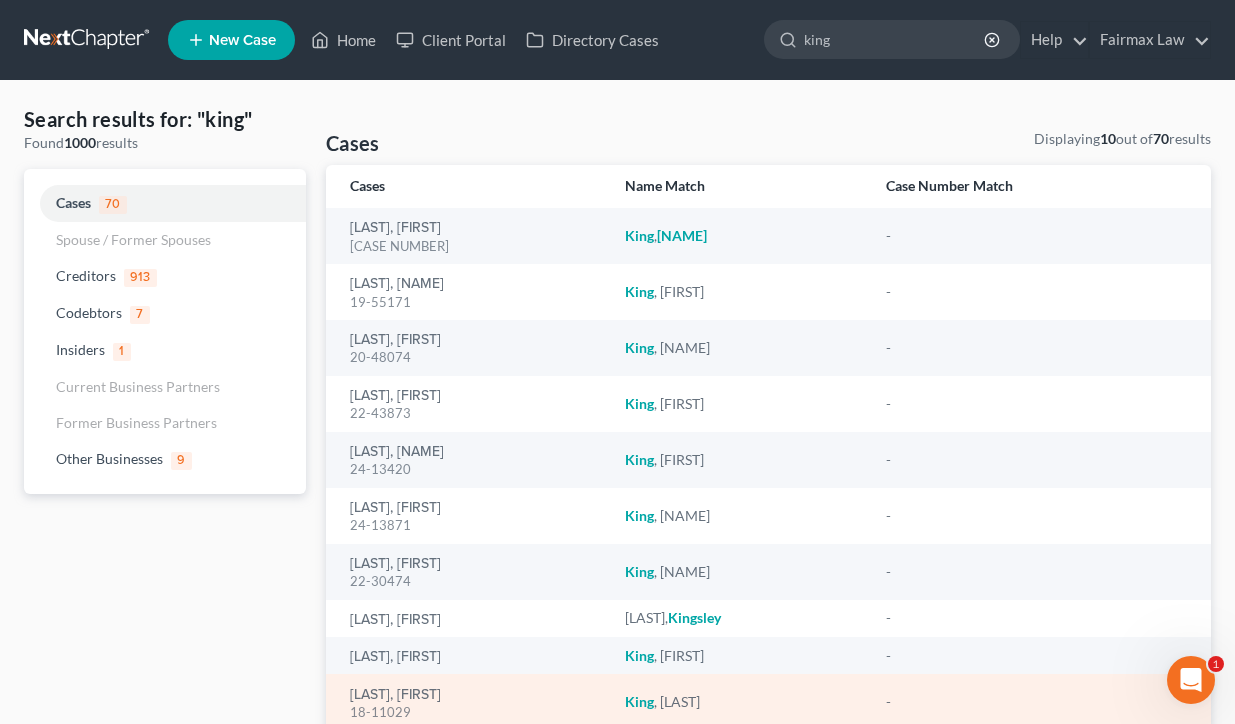 scroll, scrollTop: 0, scrollLeft: 0, axis: both 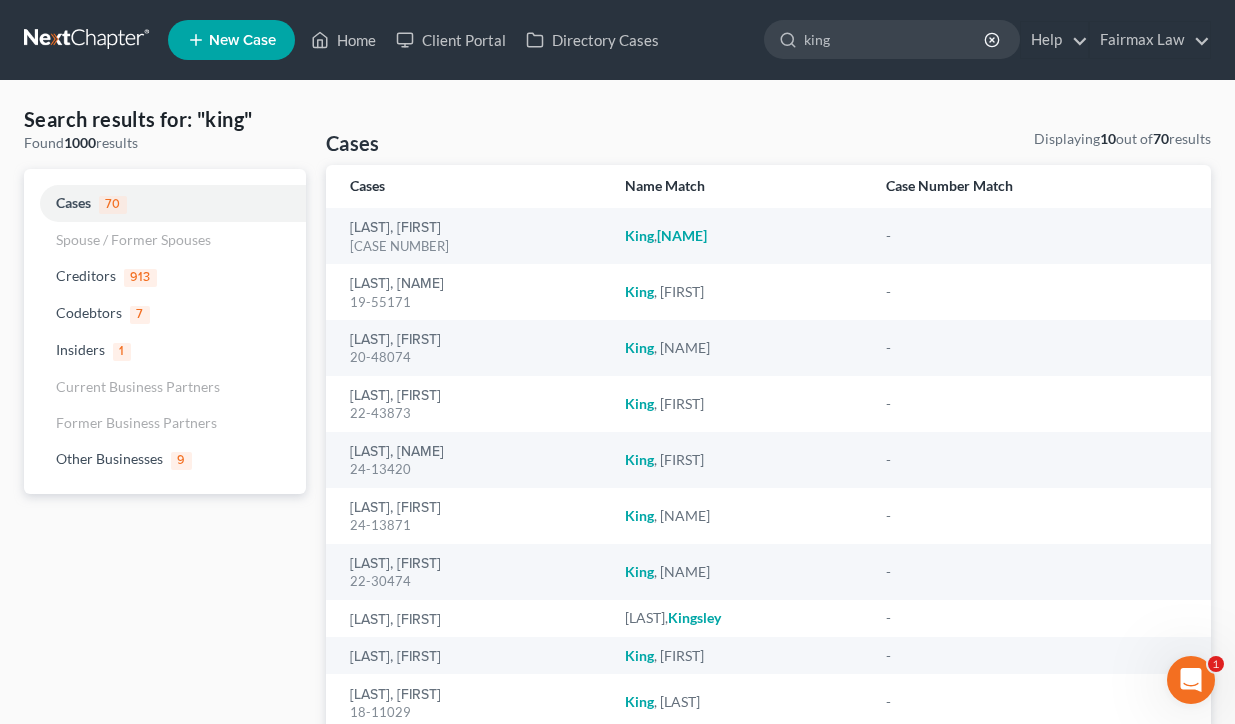 drag, startPoint x: 877, startPoint y: 41, endPoint x: 578, endPoint y: -15, distance: 304.19894 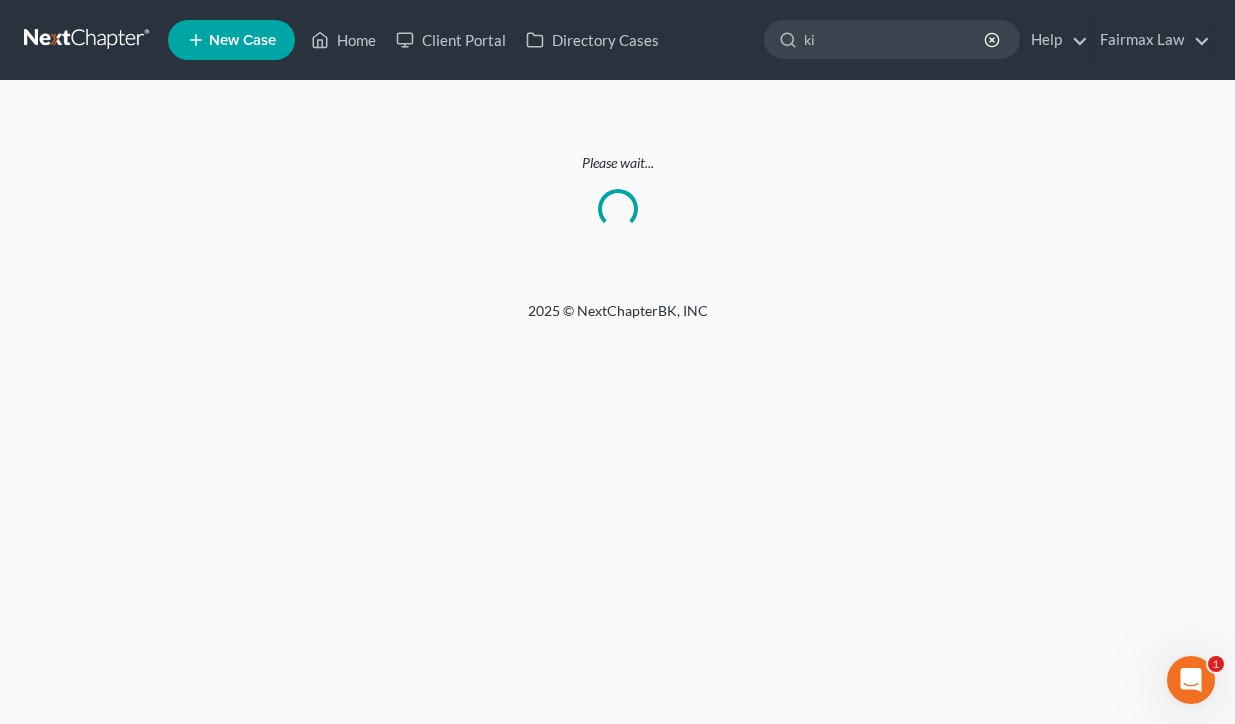 type on "k" 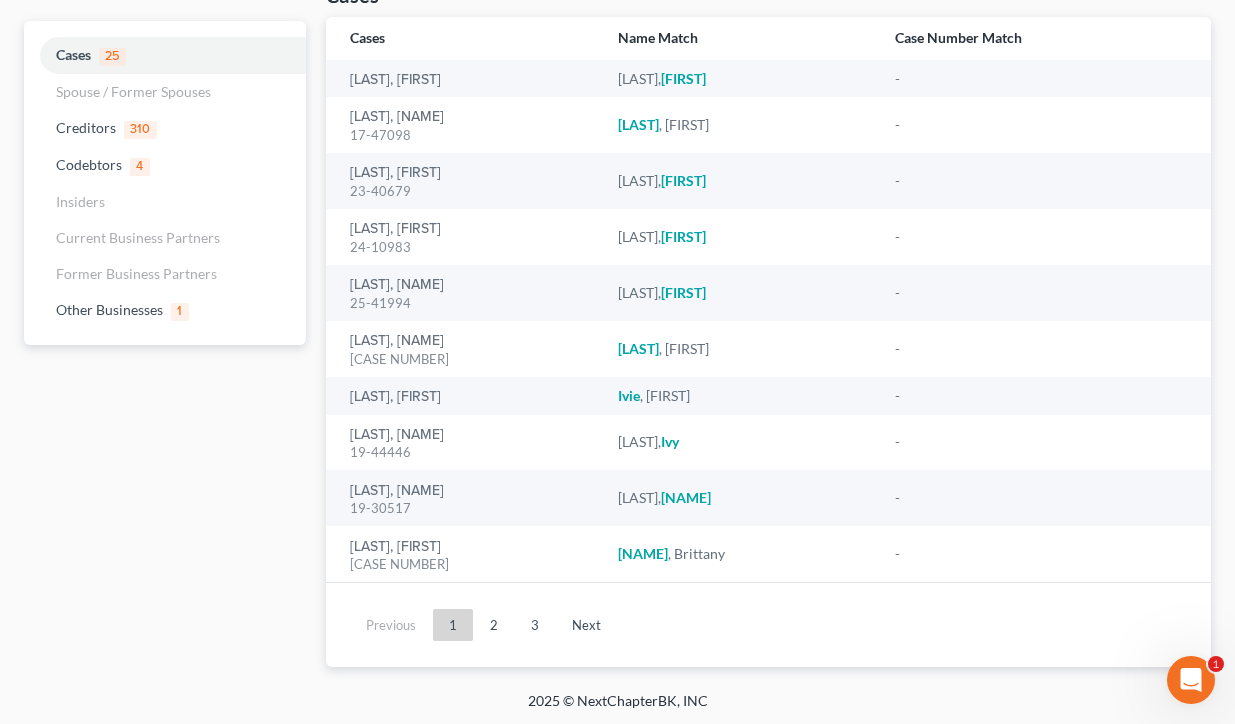 scroll, scrollTop: 147, scrollLeft: 0, axis: vertical 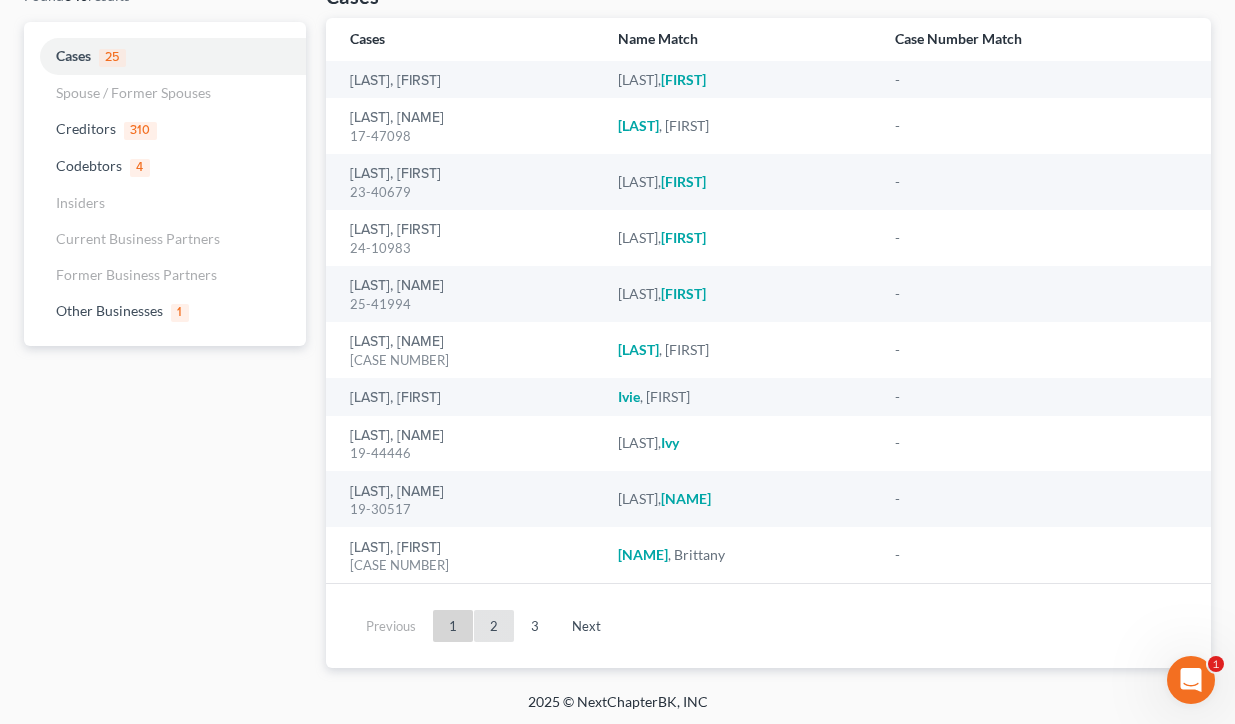type on "[FIRST]" 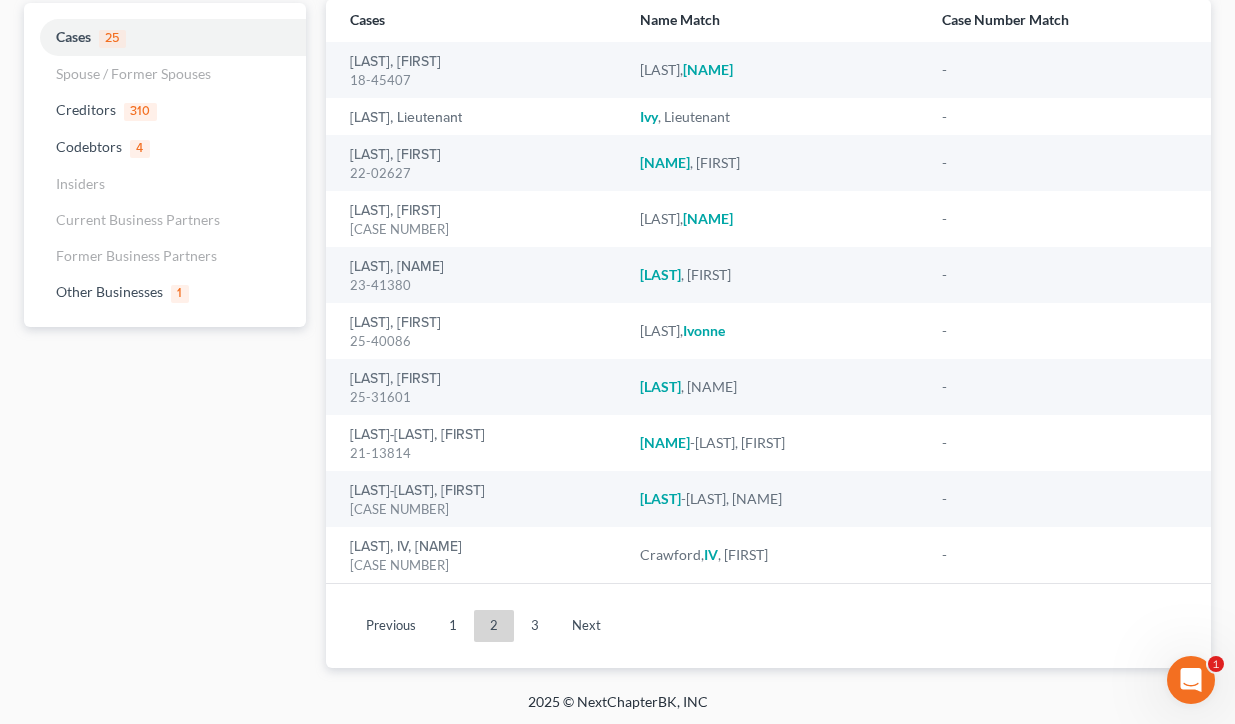 scroll, scrollTop: 165, scrollLeft: 0, axis: vertical 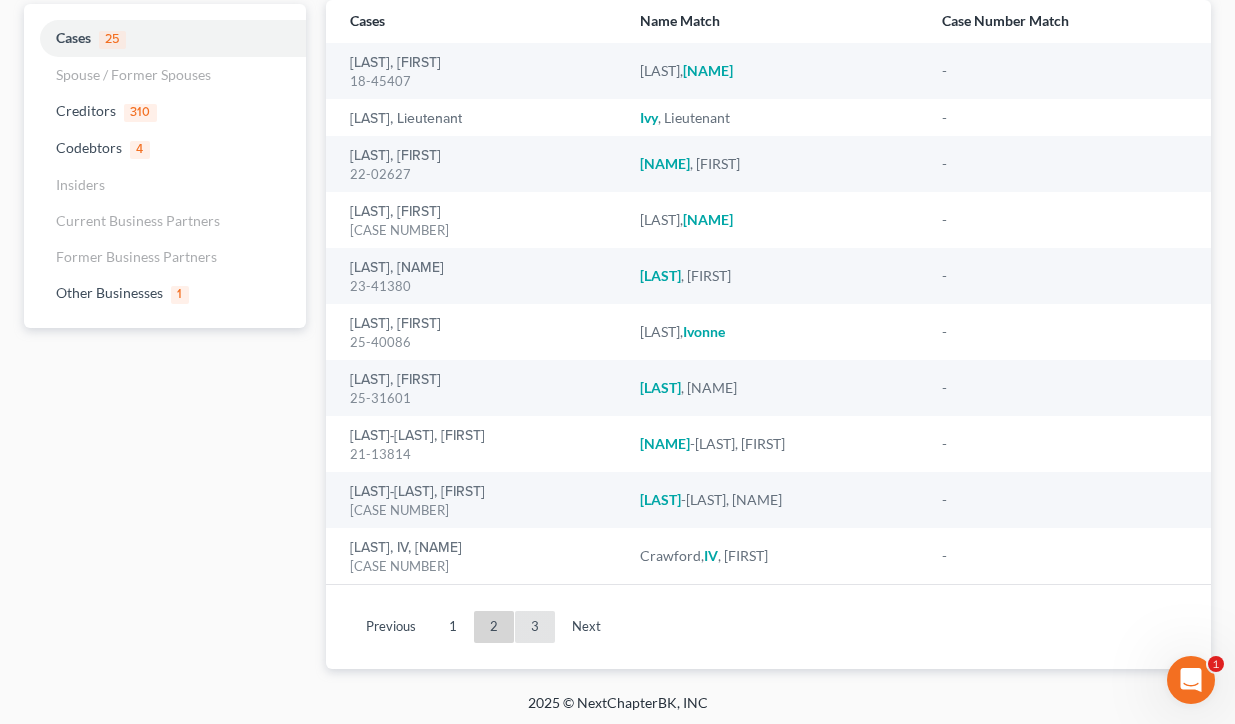 click on "3" at bounding box center [535, 627] 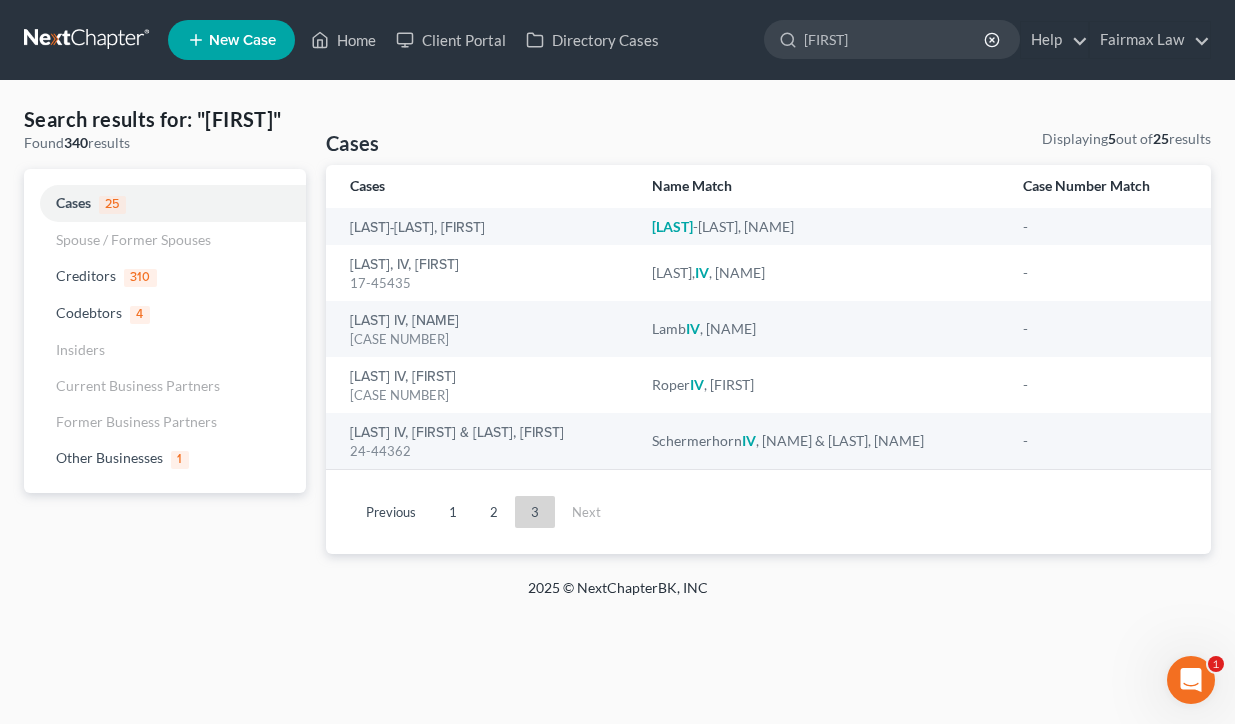 scroll, scrollTop: 0, scrollLeft: 0, axis: both 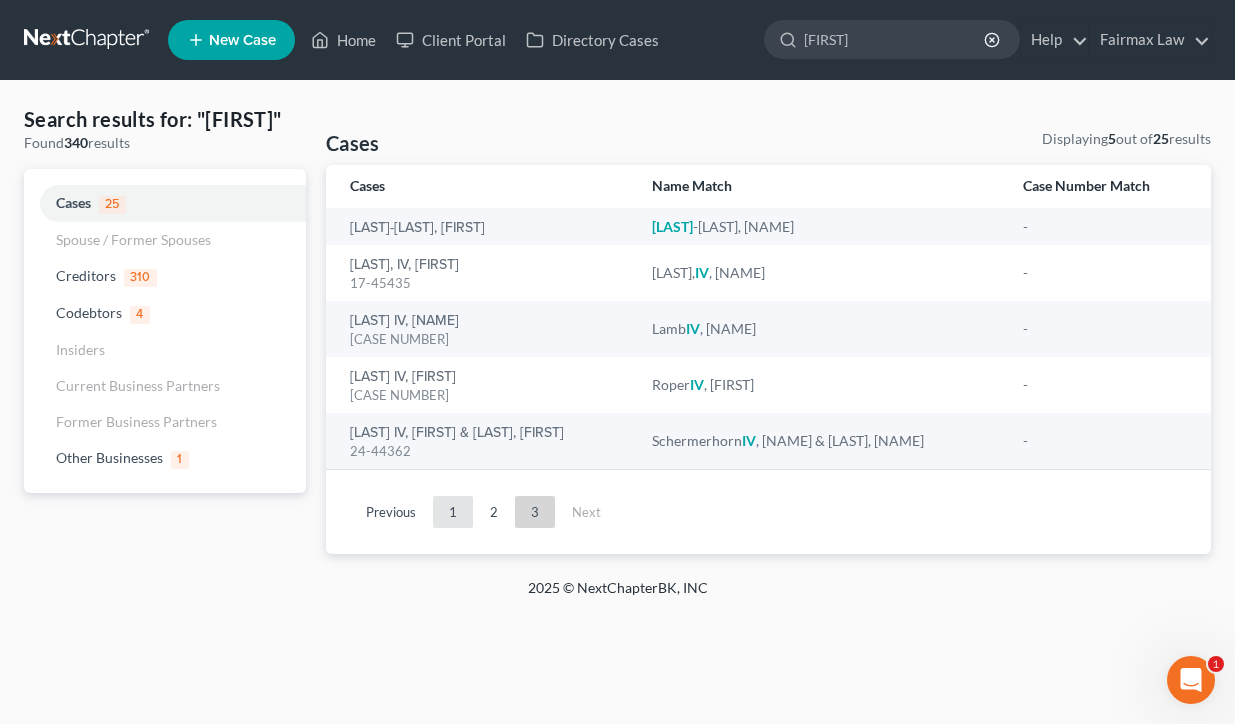 click on "1" at bounding box center [453, 512] 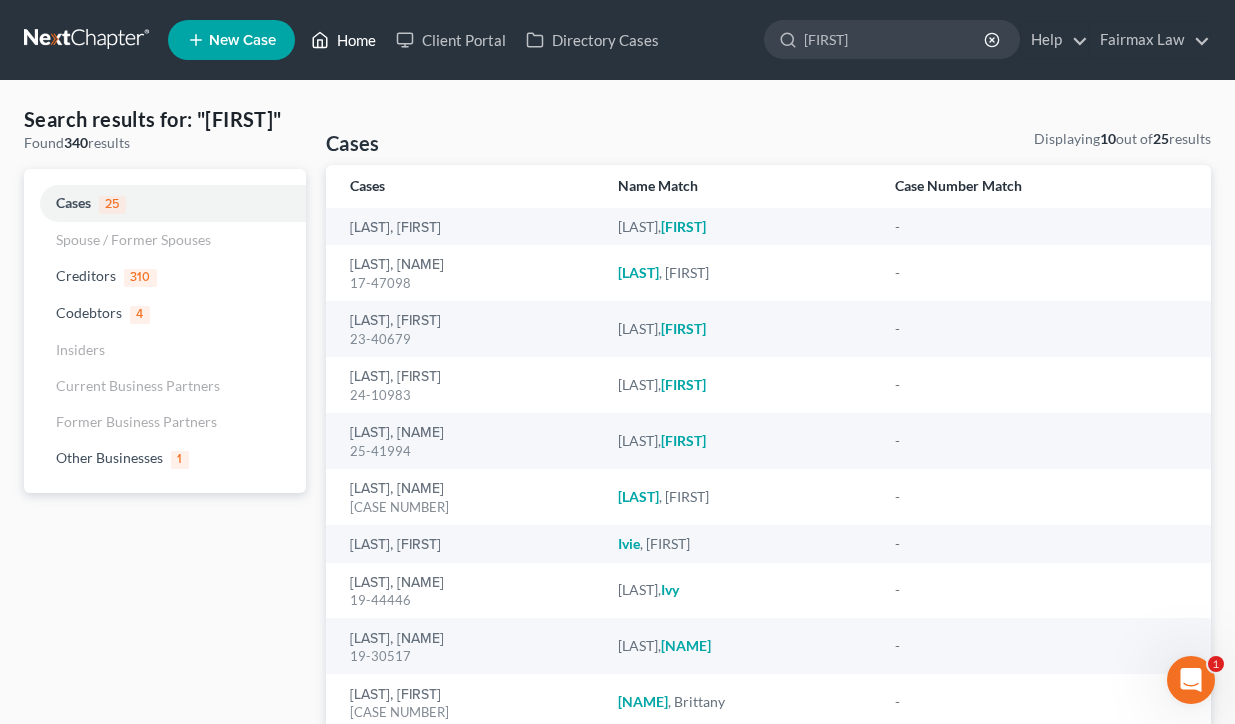 click 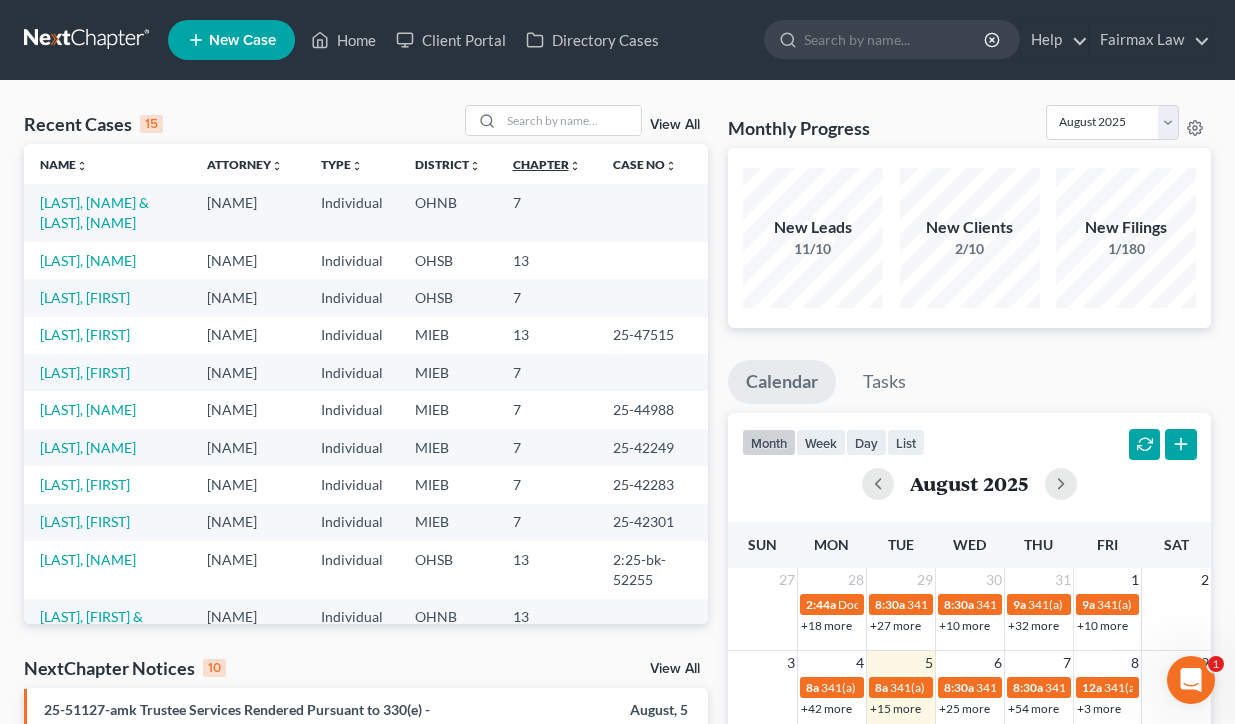 scroll, scrollTop: 0, scrollLeft: 0, axis: both 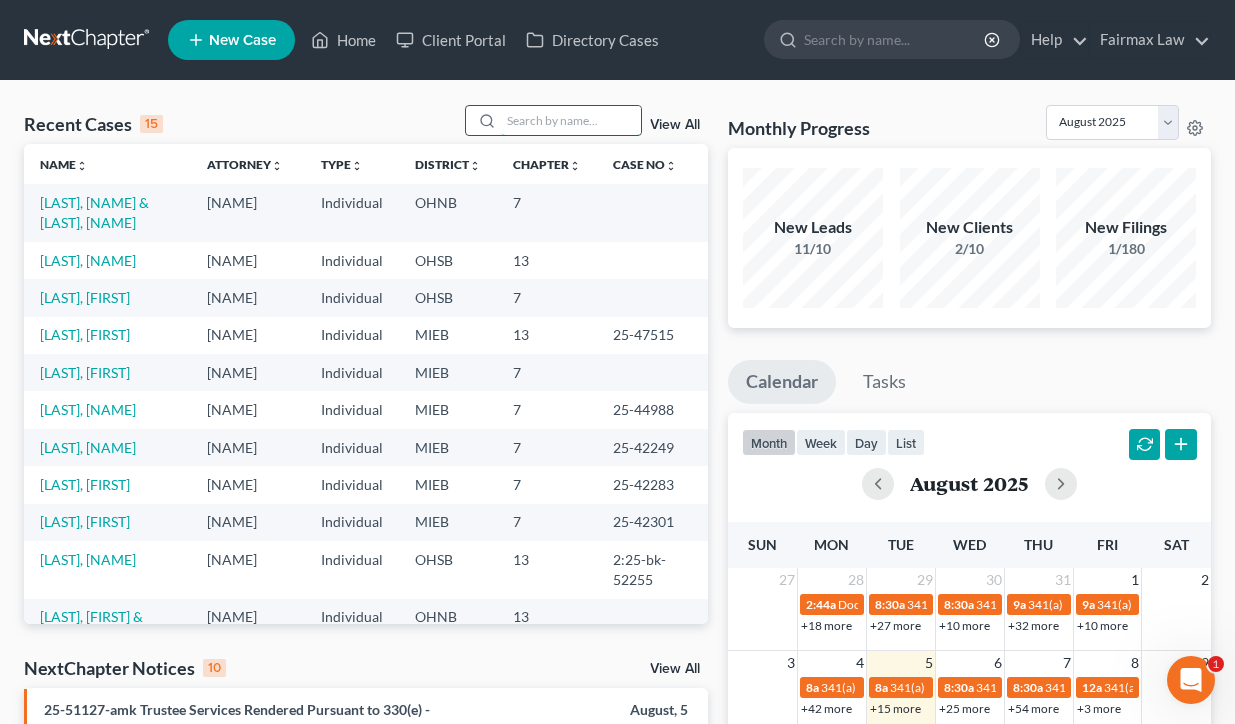 click at bounding box center (571, 120) 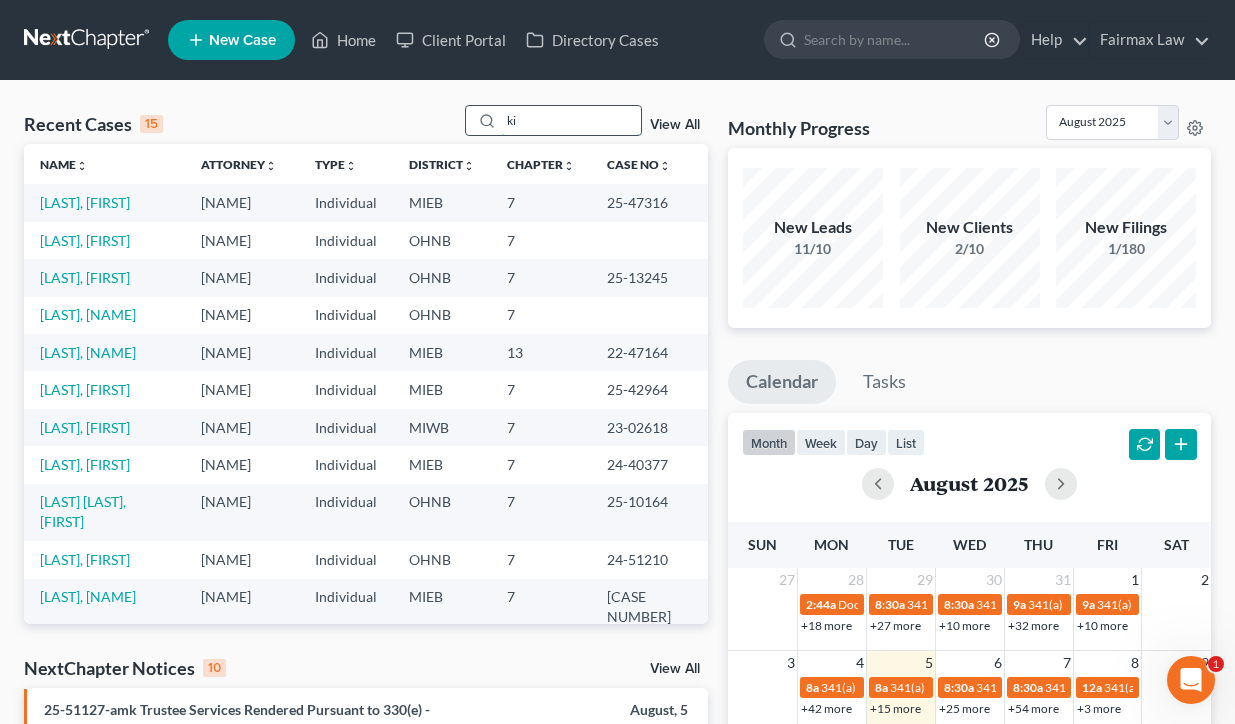 type on "k" 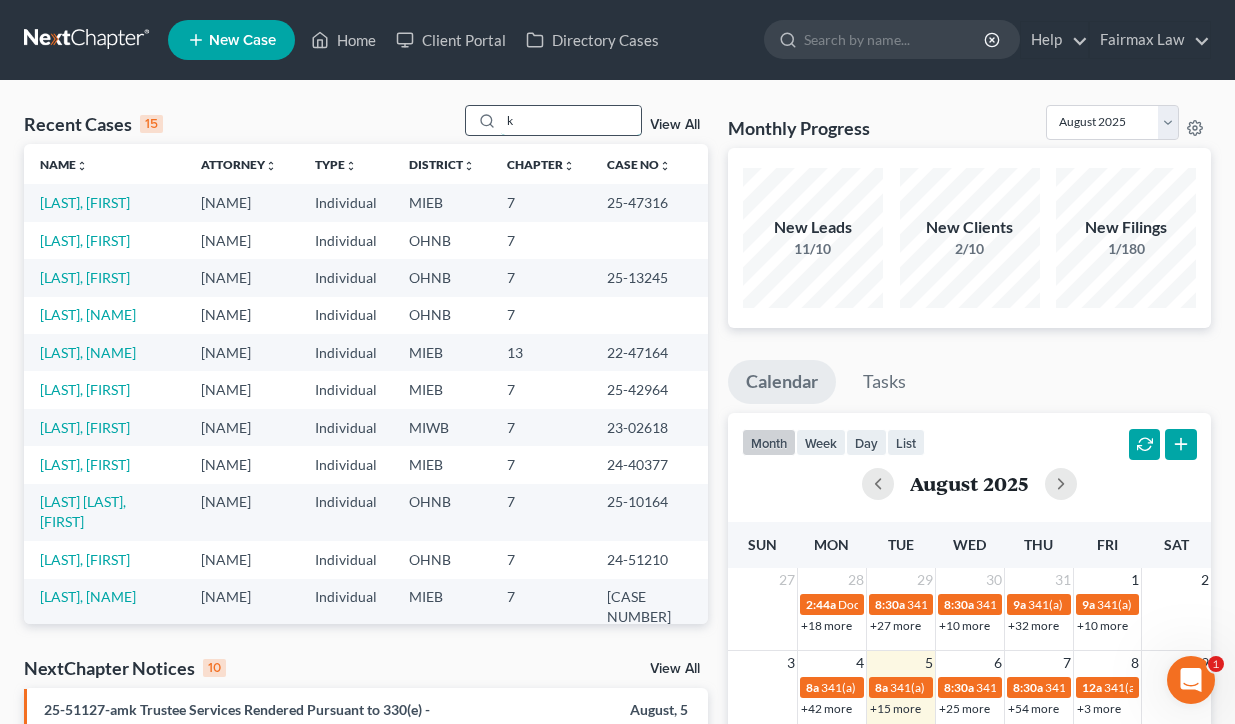 type 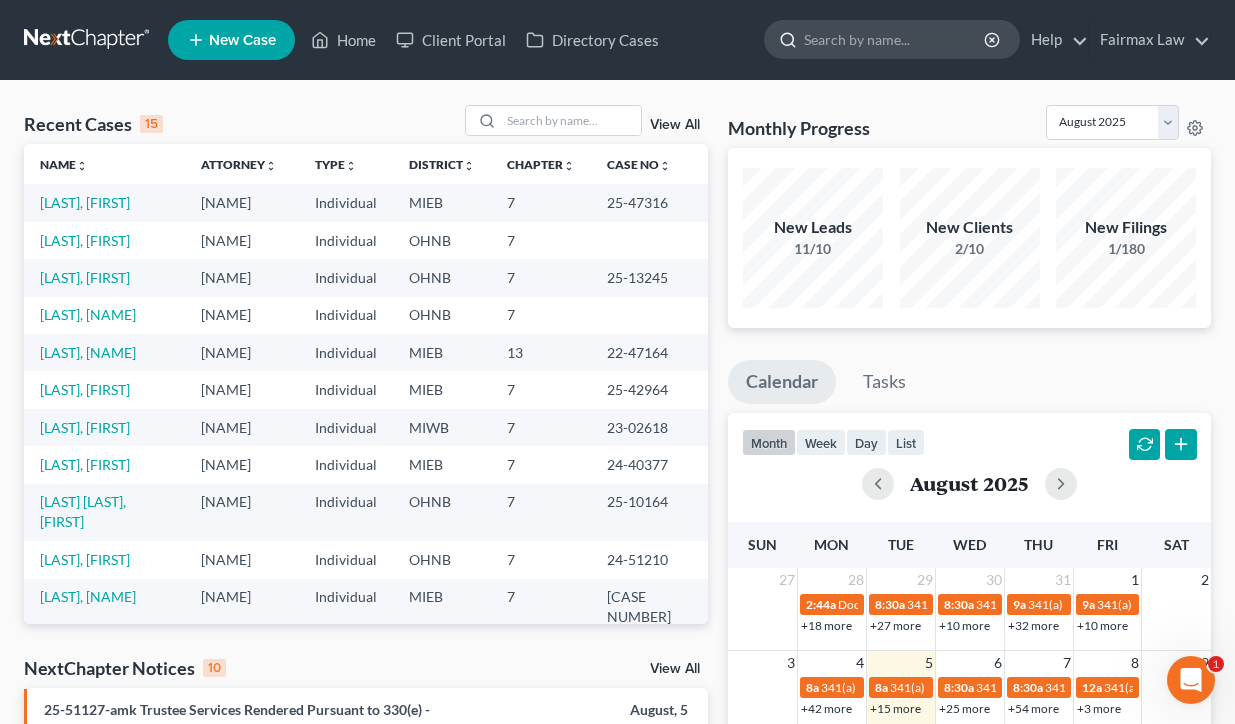 click at bounding box center (895, 39) 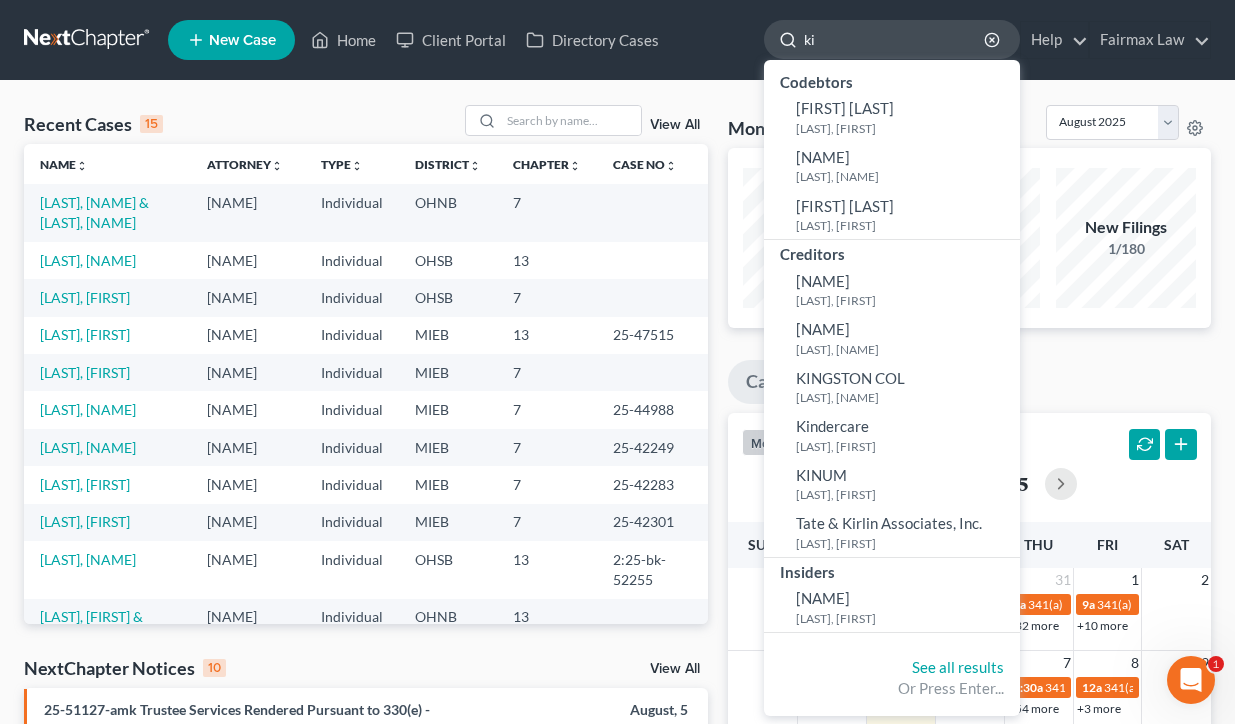 type on "k" 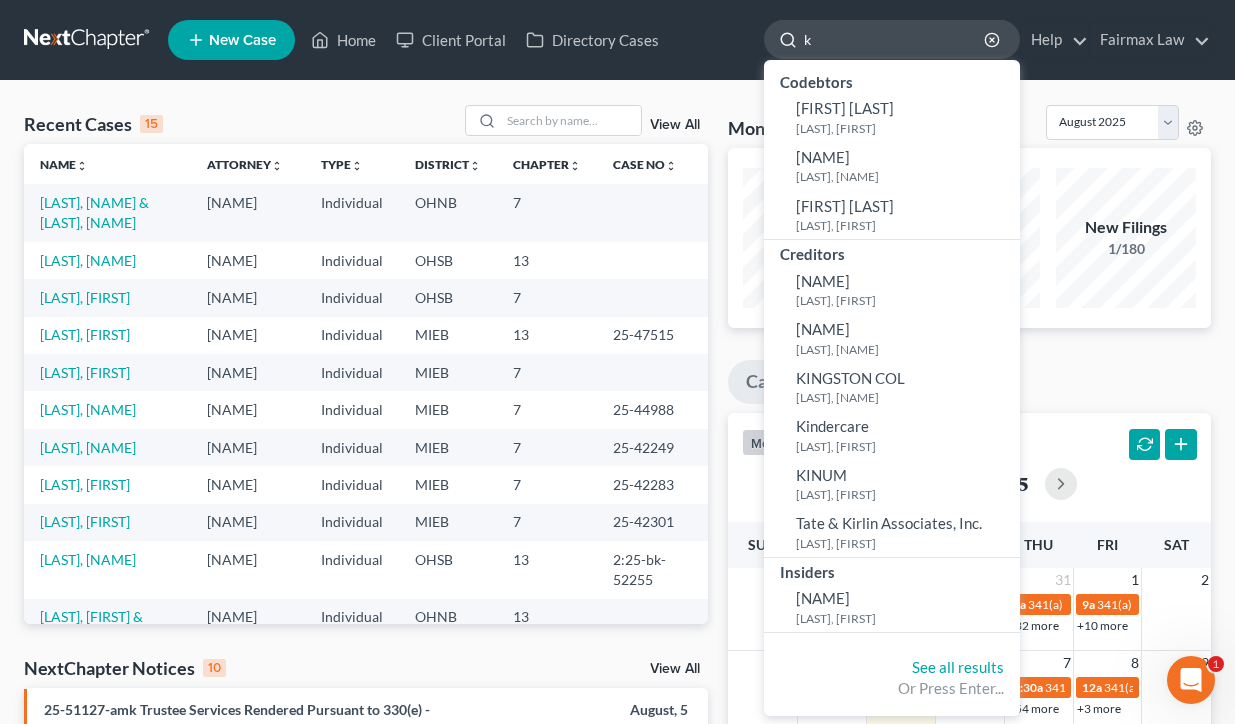 type 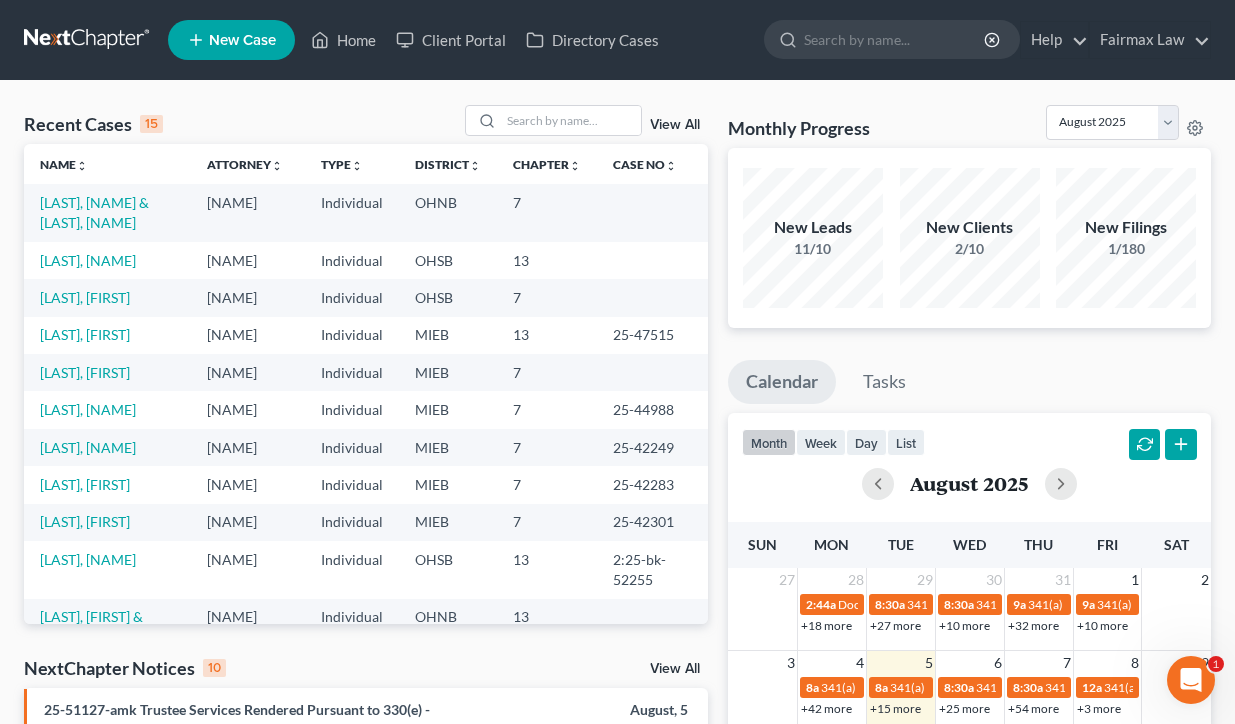 click on "Recent Cases 15         View All" at bounding box center [366, 124] 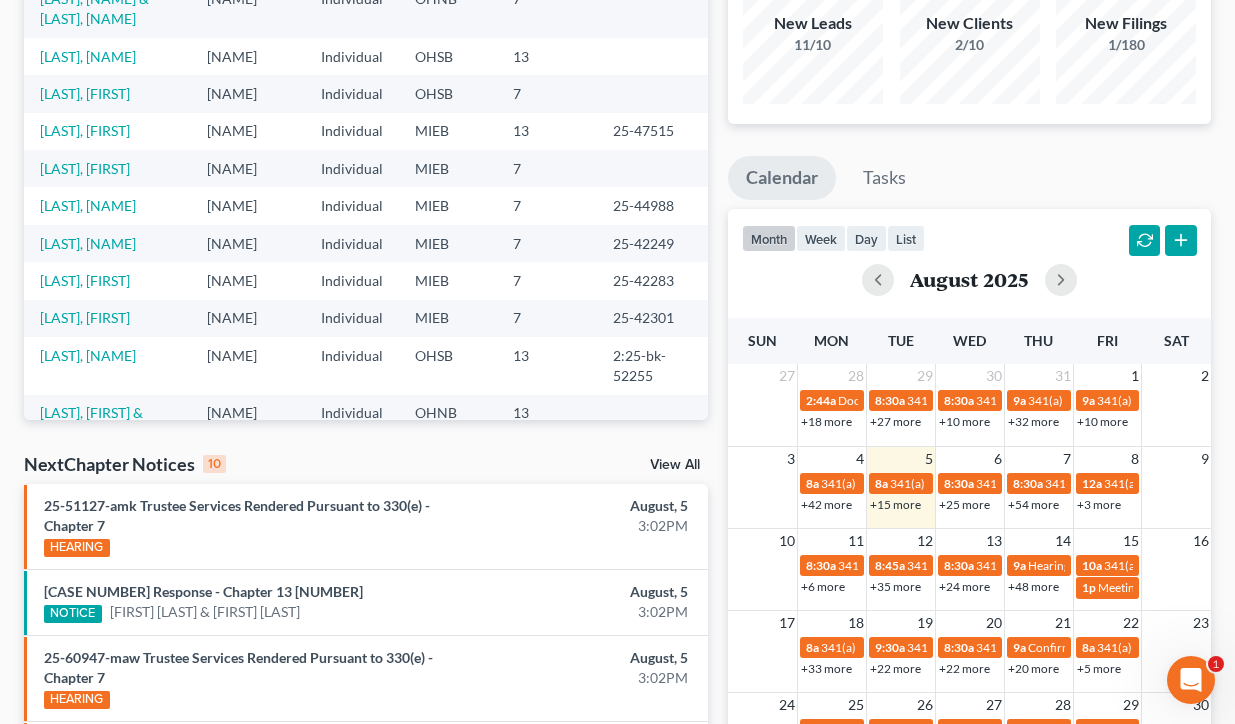 scroll, scrollTop: 205, scrollLeft: 0, axis: vertical 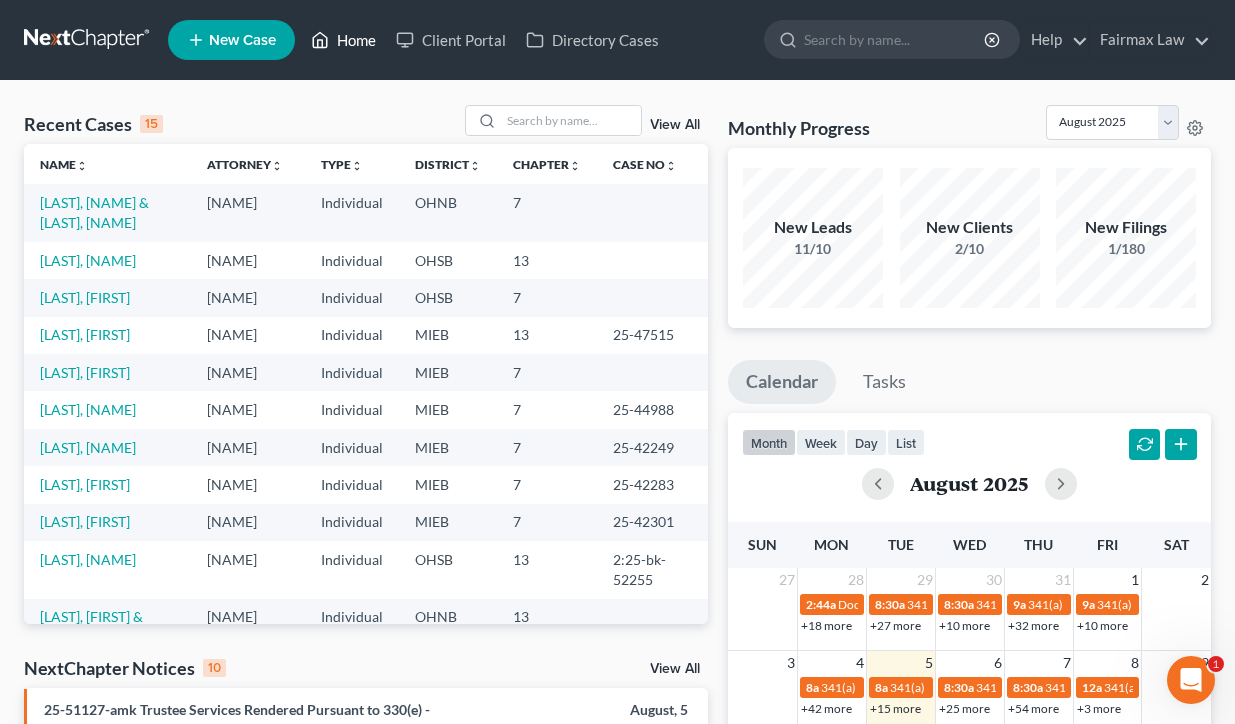 click on "Home" at bounding box center (343, 40) 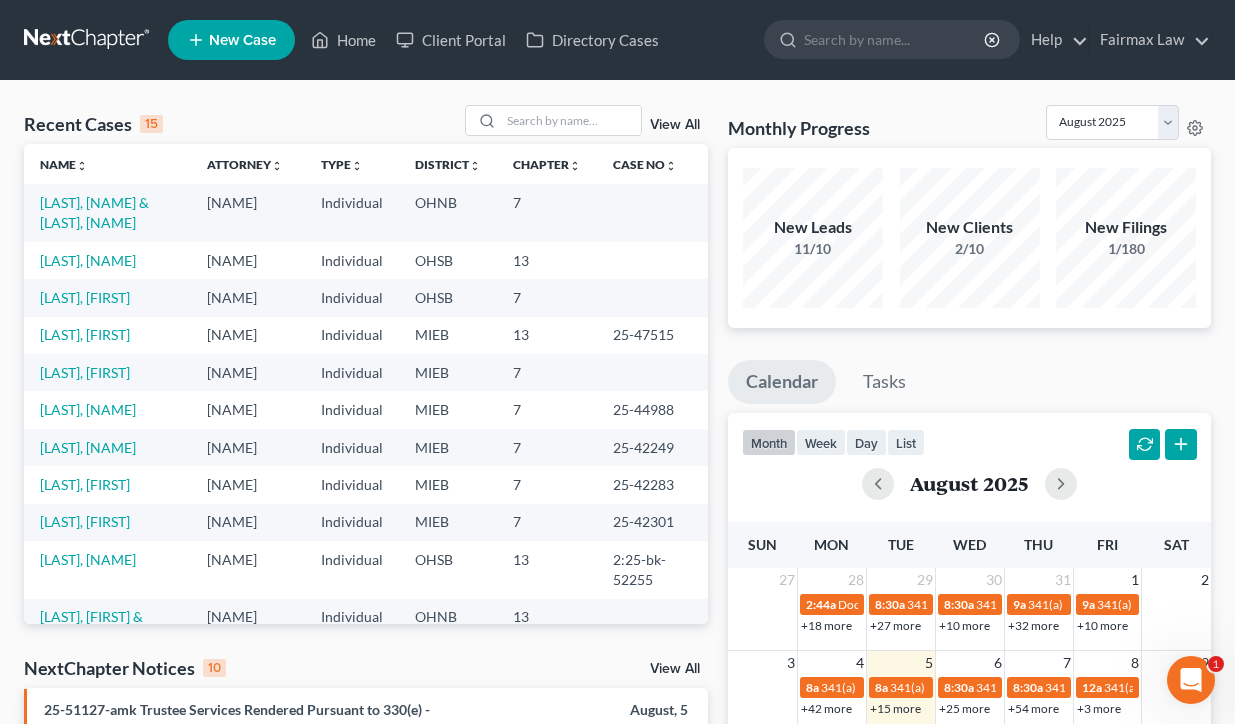 click on "New Clients 2/10" at bounding box center (970, 238) 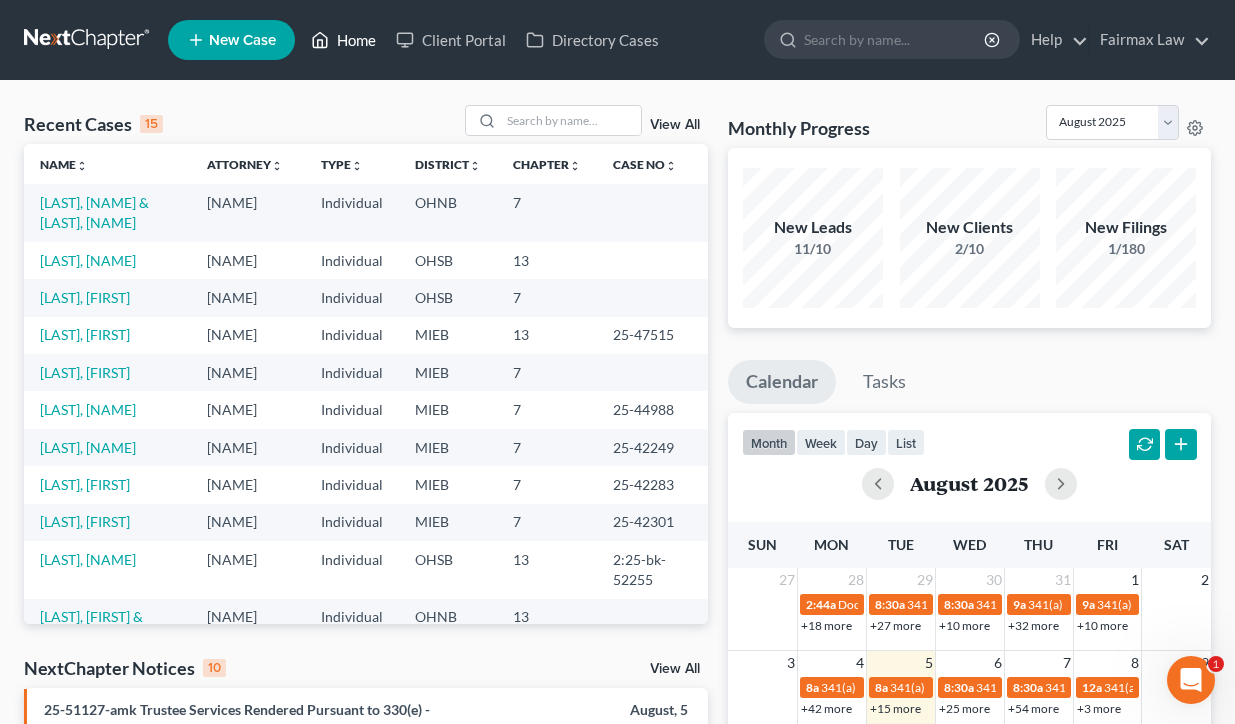 click on "Home" at bounding box center (343, 40) 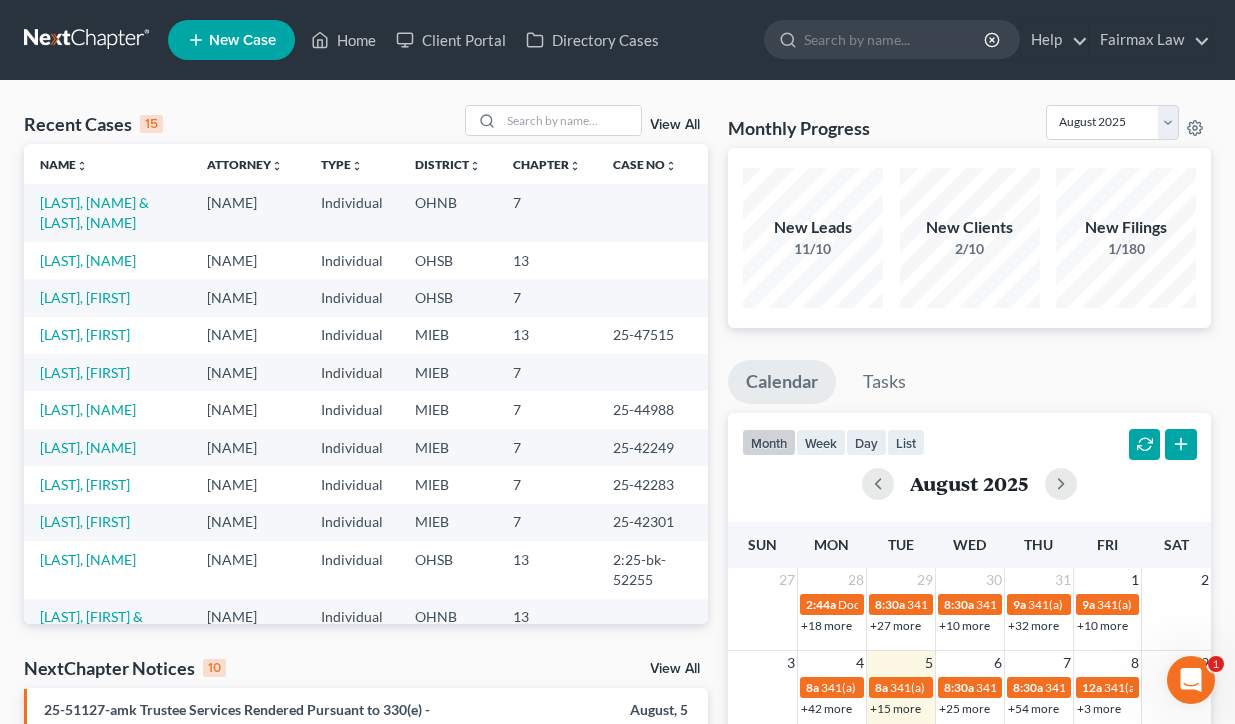 scroll, scrollTop: 0, scrollLeft: 0, axis: both 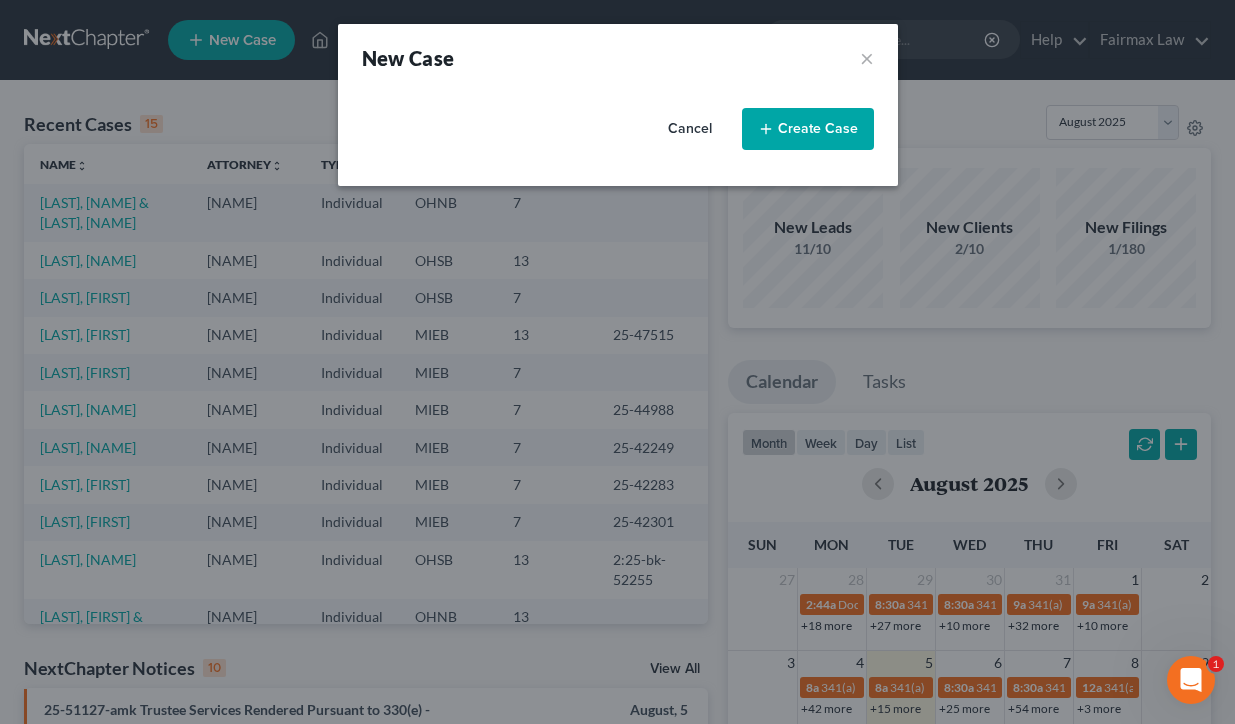 select on "40" 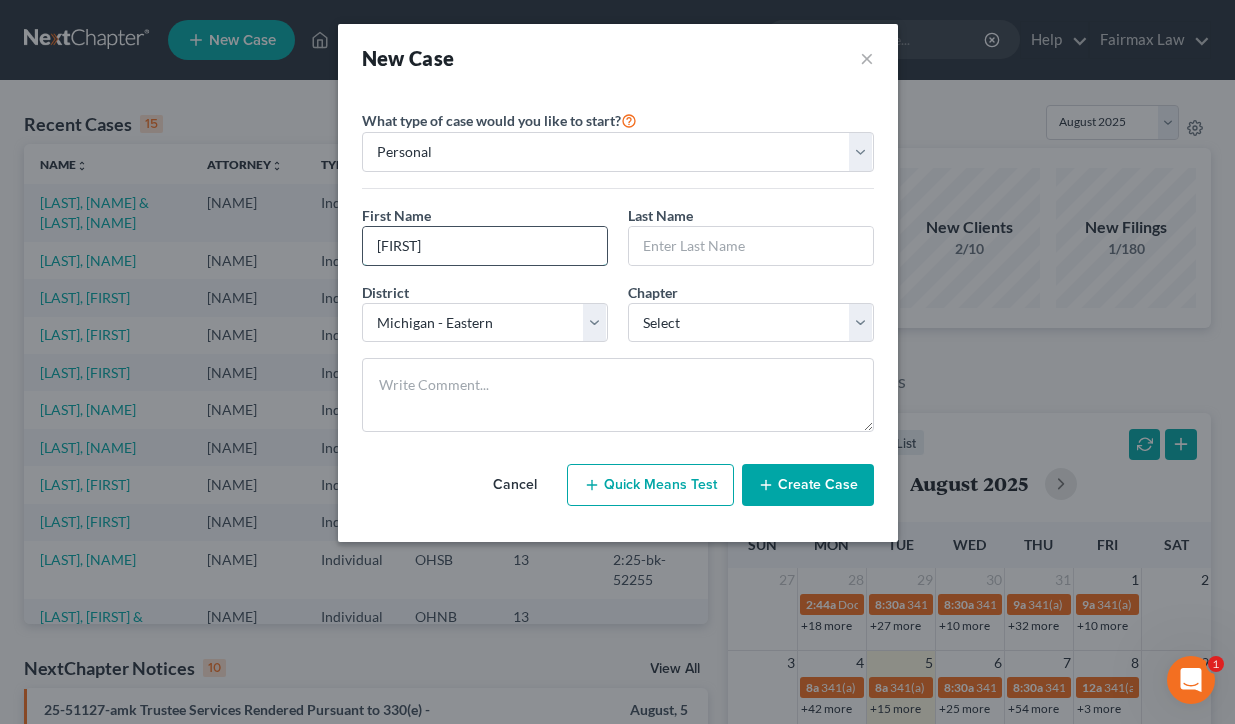 type on "[FIRST]" 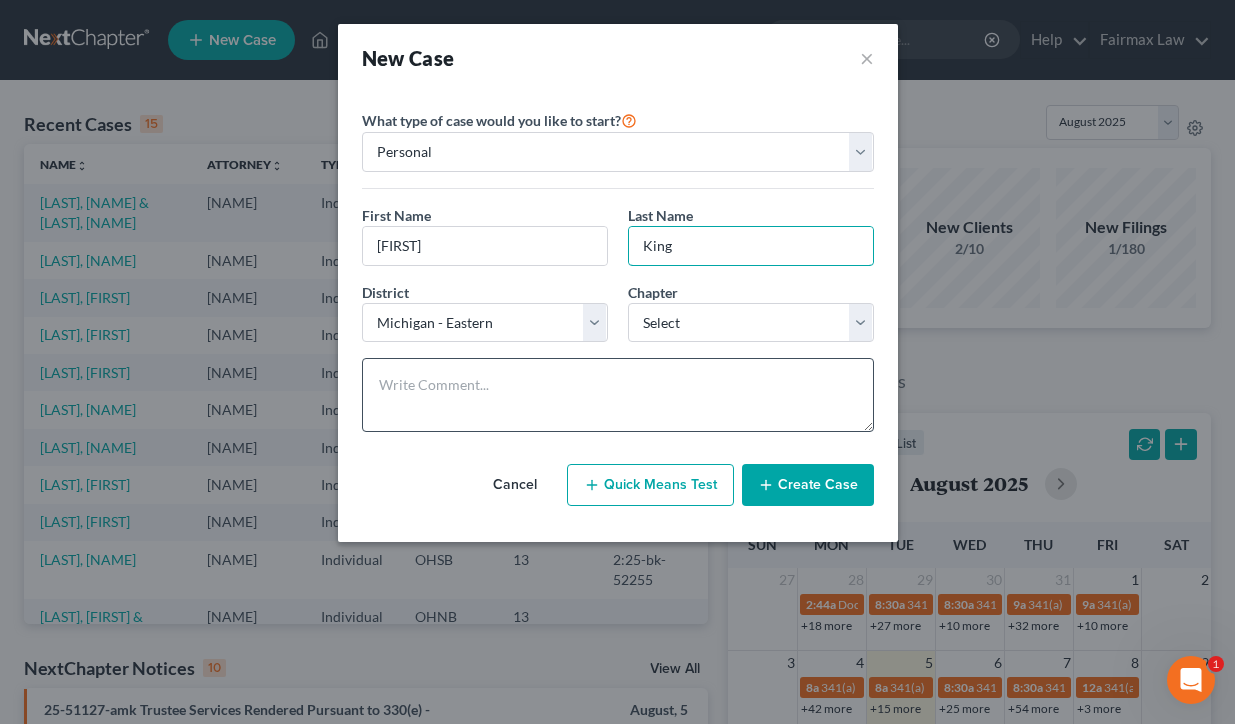 type on "King" 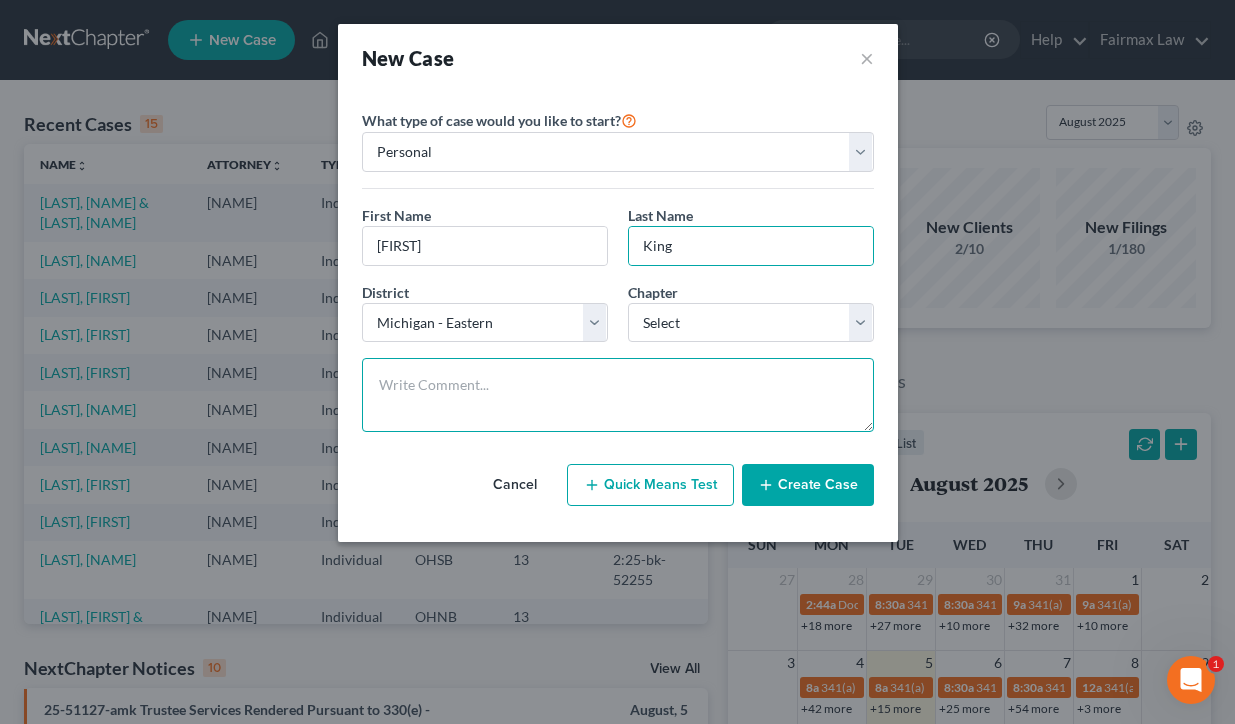 click at bounding box center [618, 395] 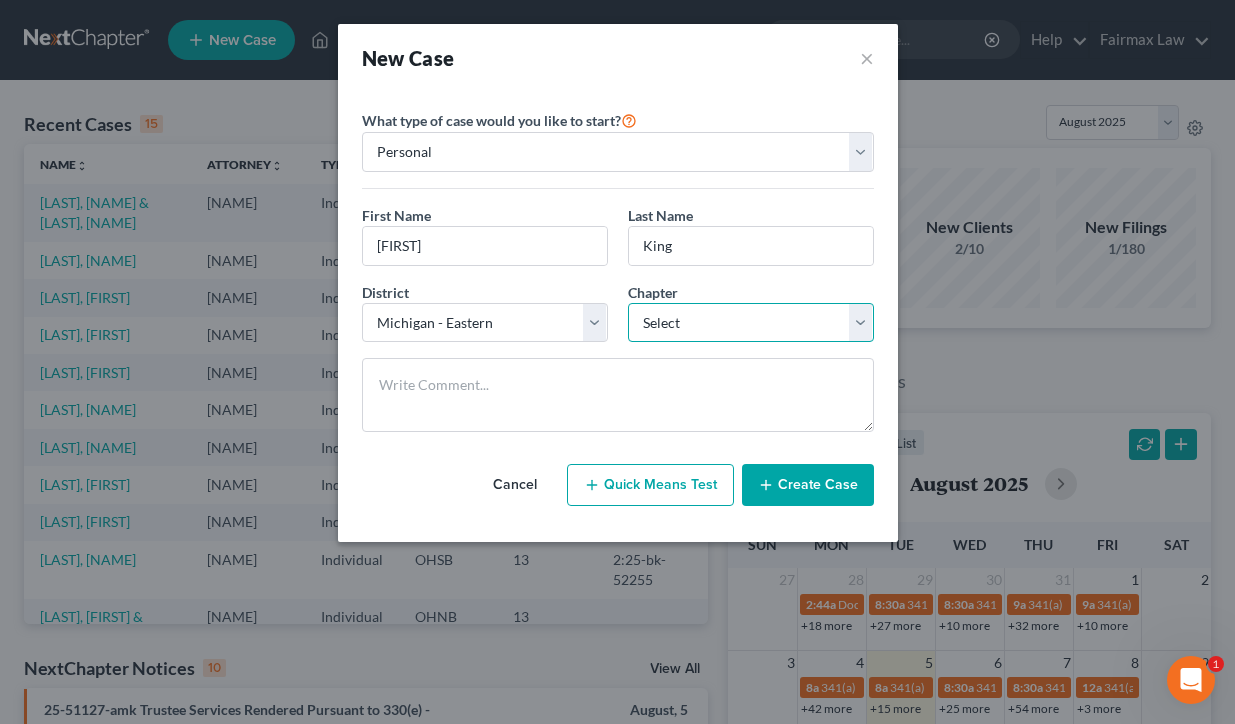 select on "0" 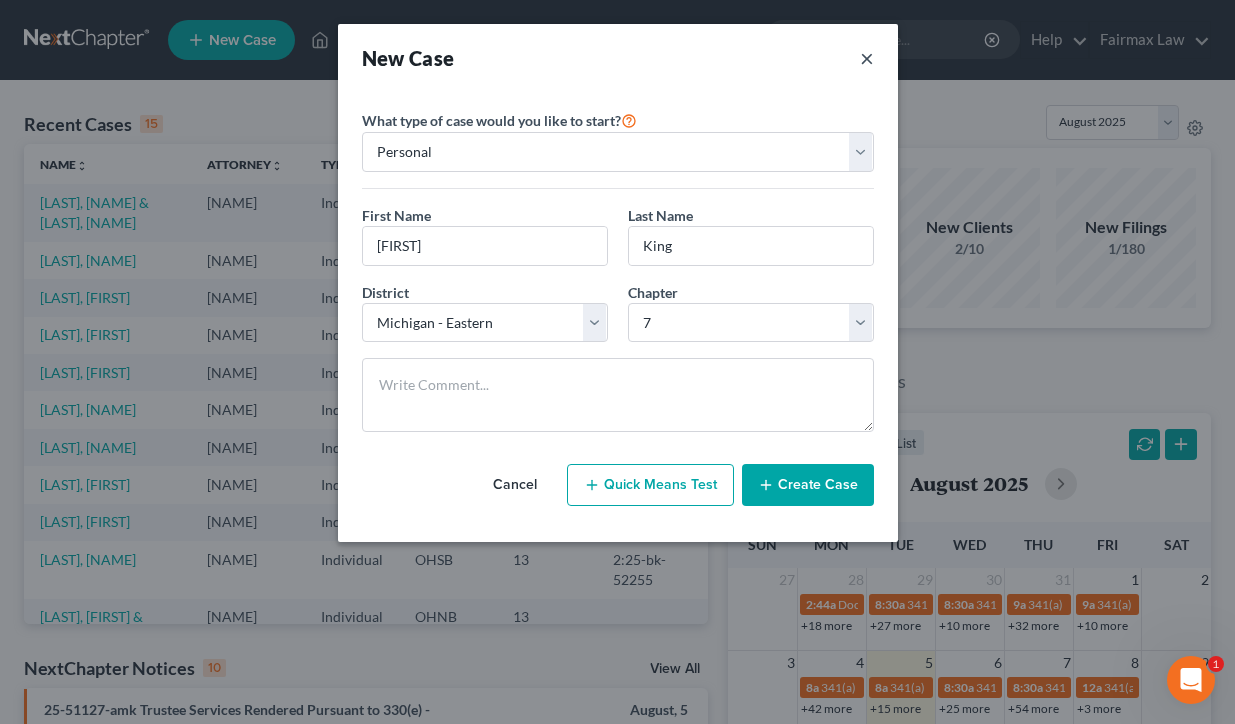 click on "×" at bounding box center (867, 58) 